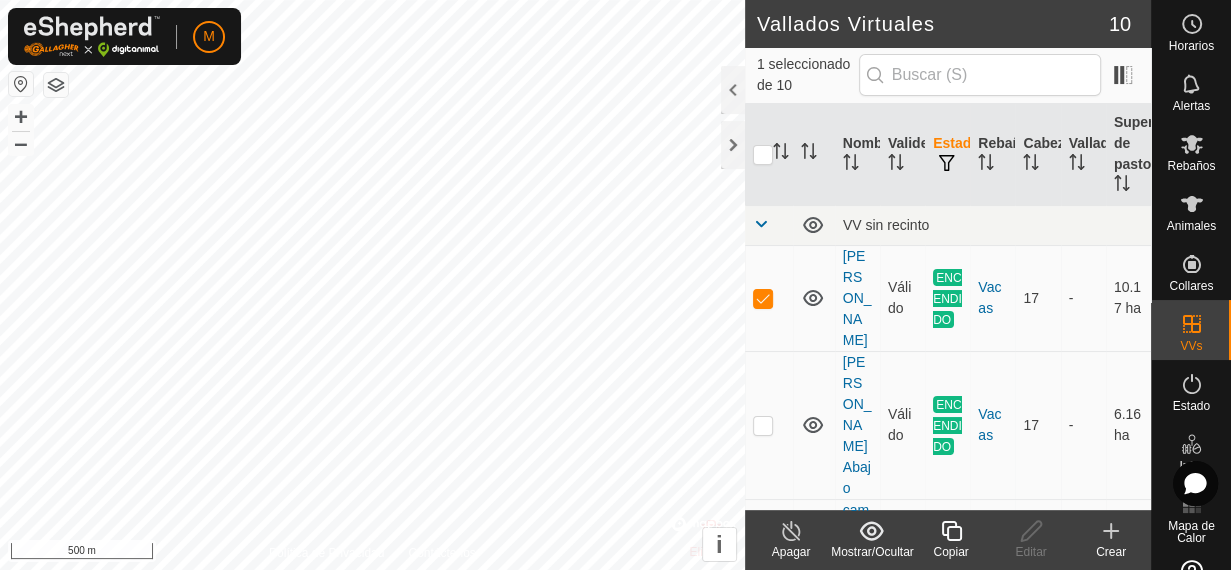 scroll, scrollTop: 0, scrollLeft: 0, axis: both 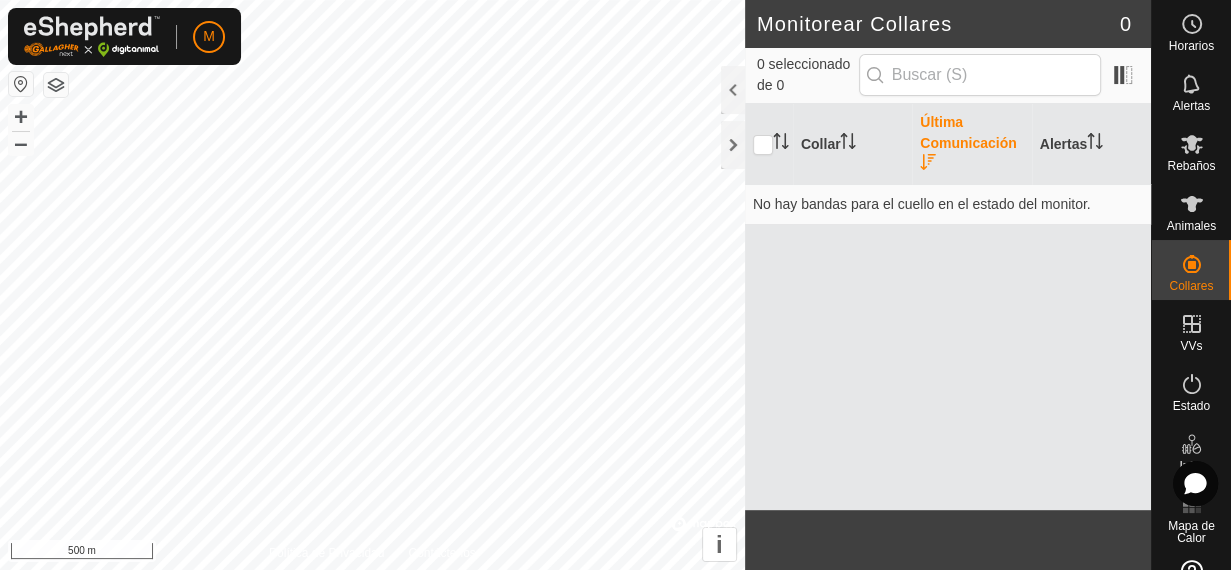 click 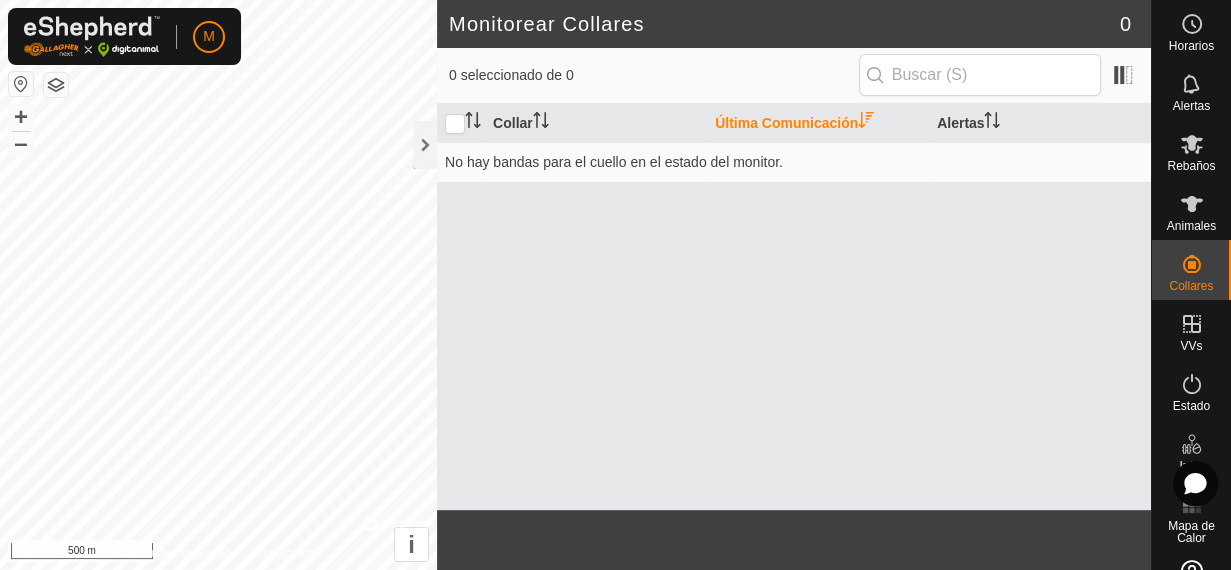 click 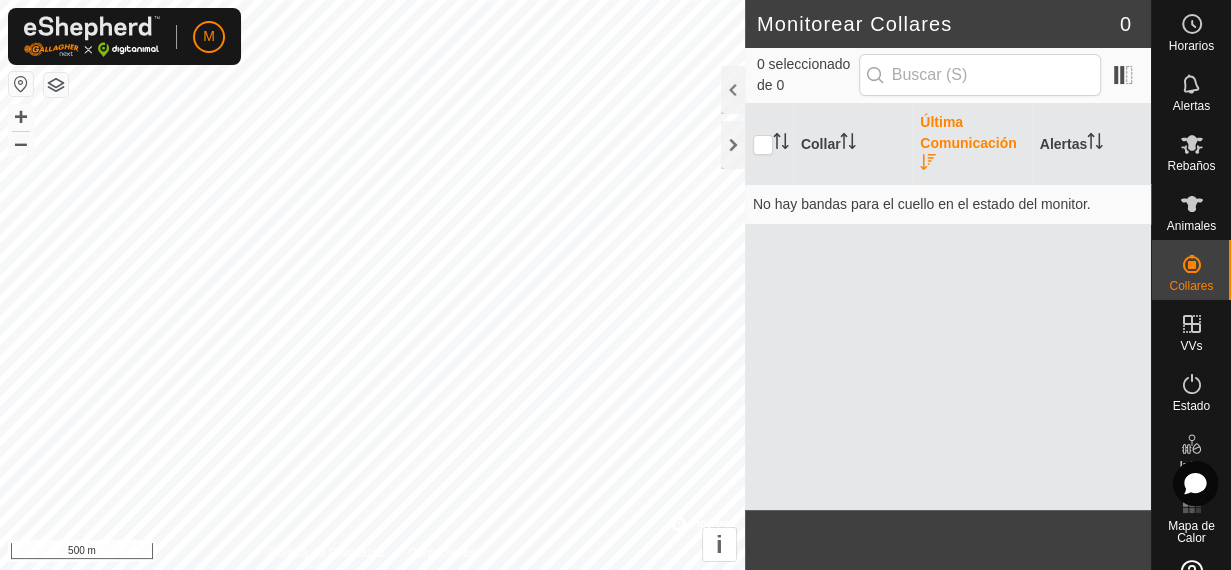 click 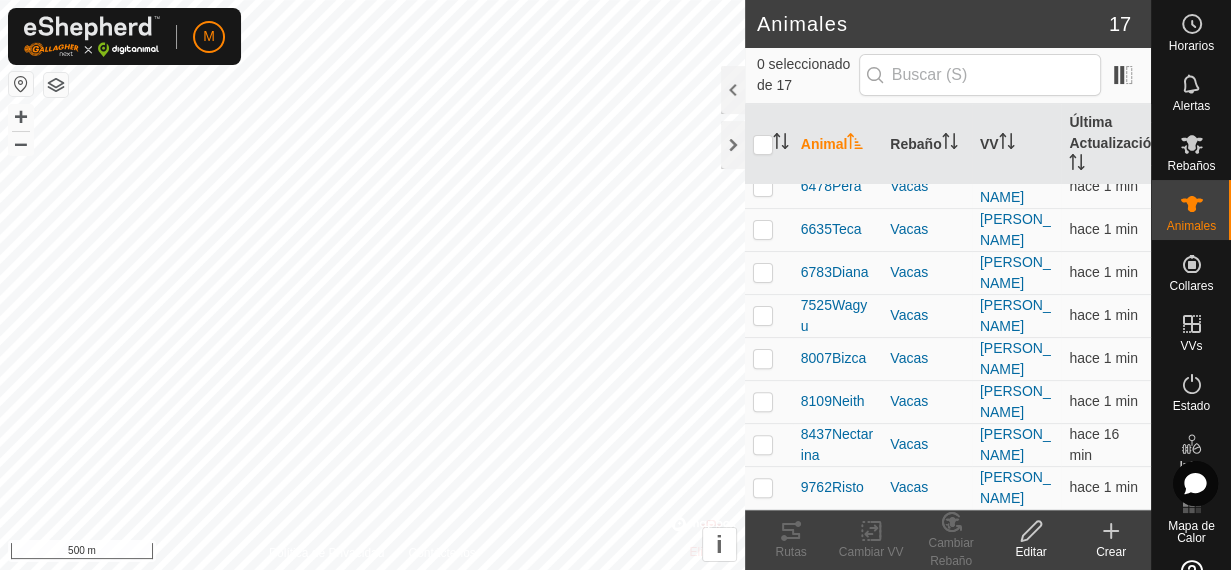 scroll, scrollTop: 776, scrollLeft: 0, axis: vertical 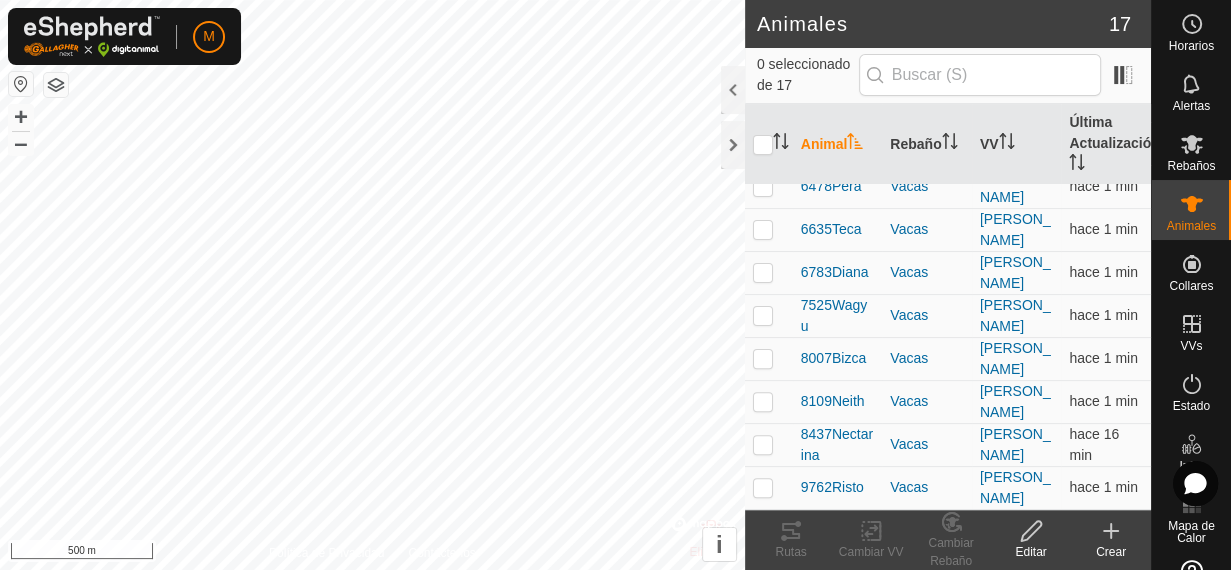 click on "9762Risto" at bounding box center [832, 487] 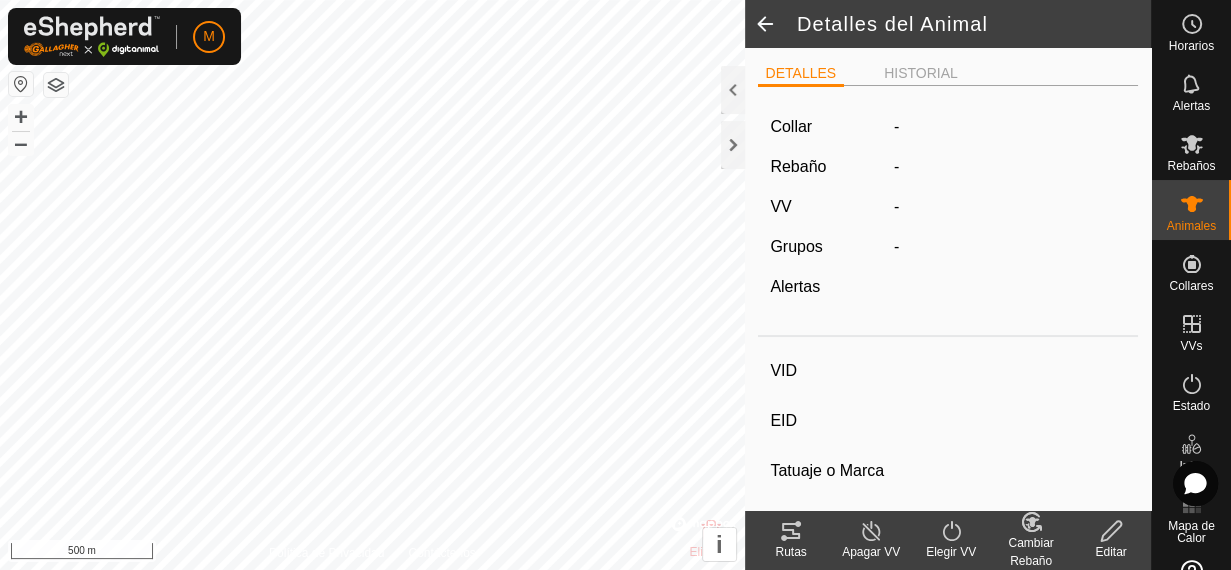 type on "9762Risto" 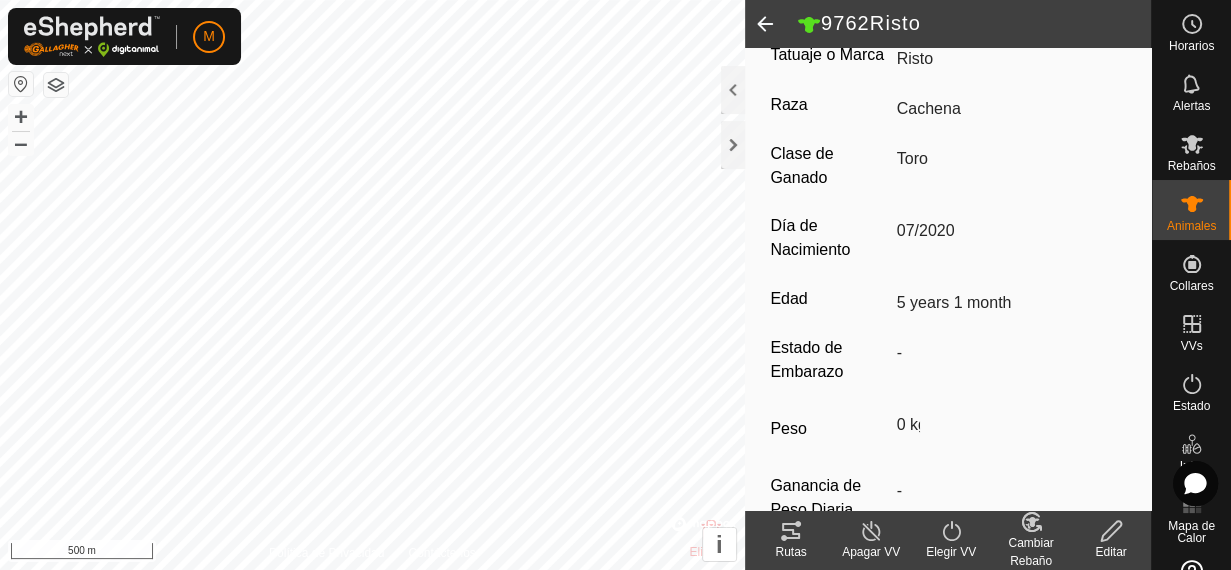 scroll, scrollTop: 490, scrollLeft: 0, axis: vertical 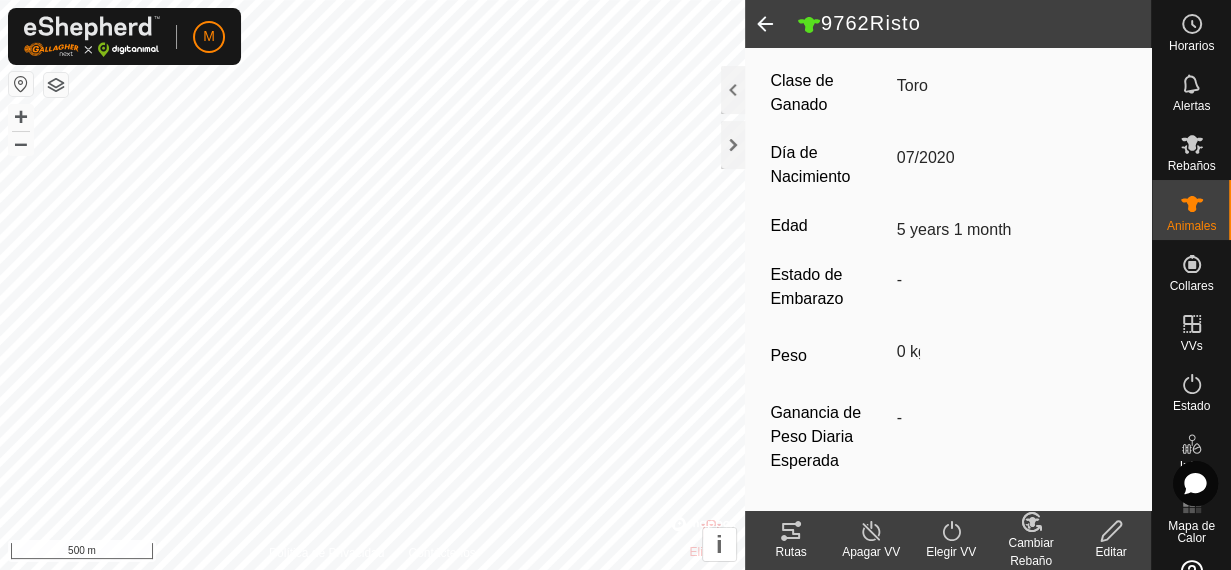 click on "Apagar VV" 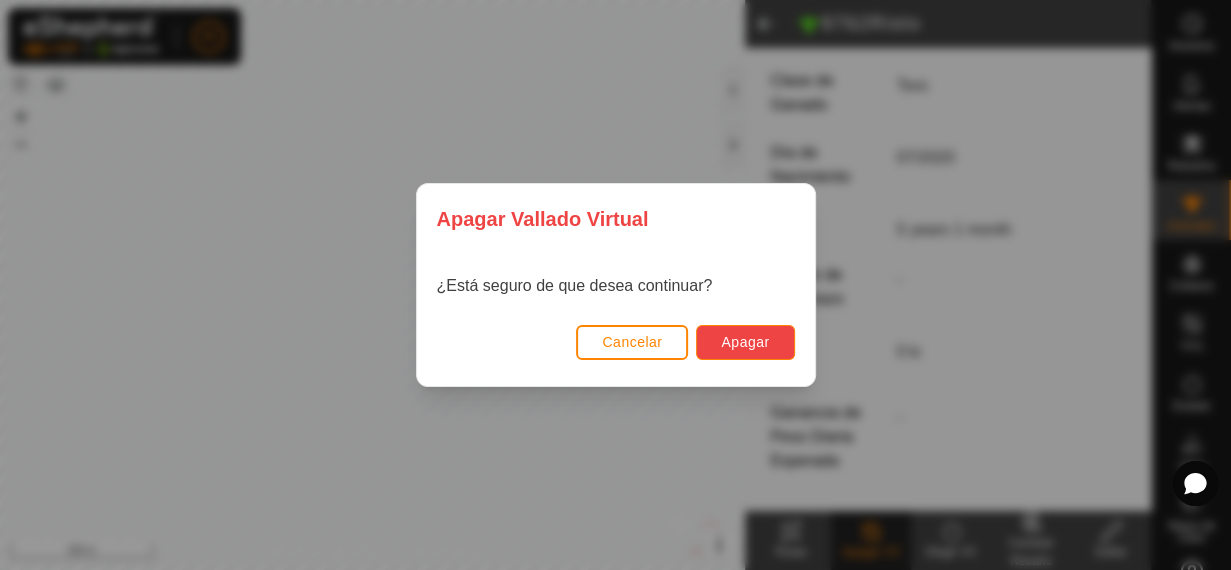 click on "Apagar" at bounding box center [745, 342] 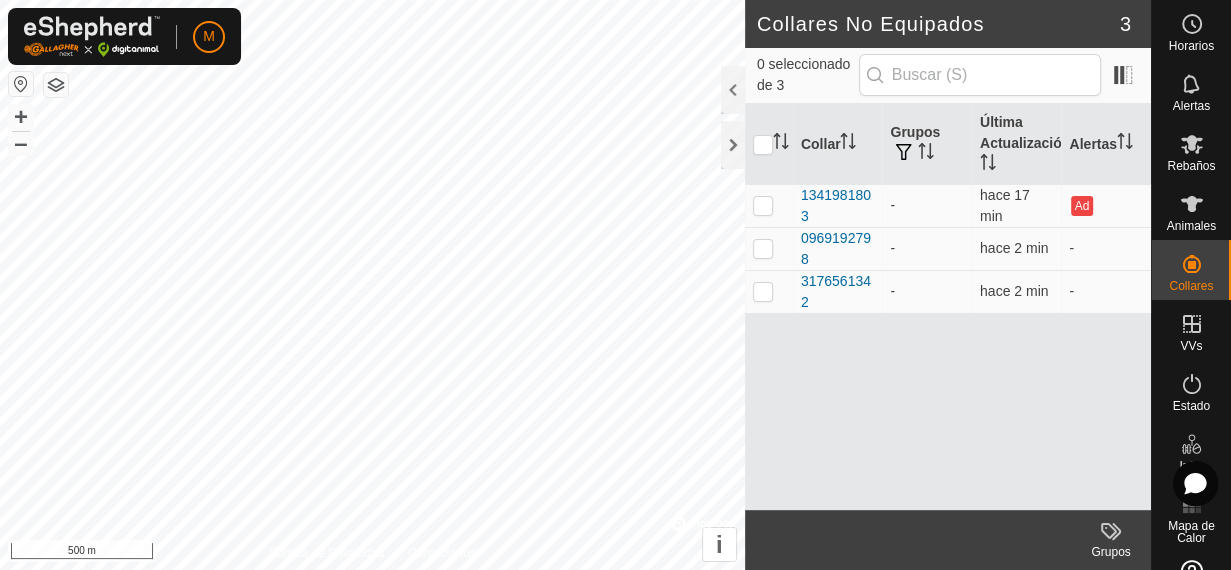 scroll, scrollTop: 0, scrollLeft: 0, axis: both 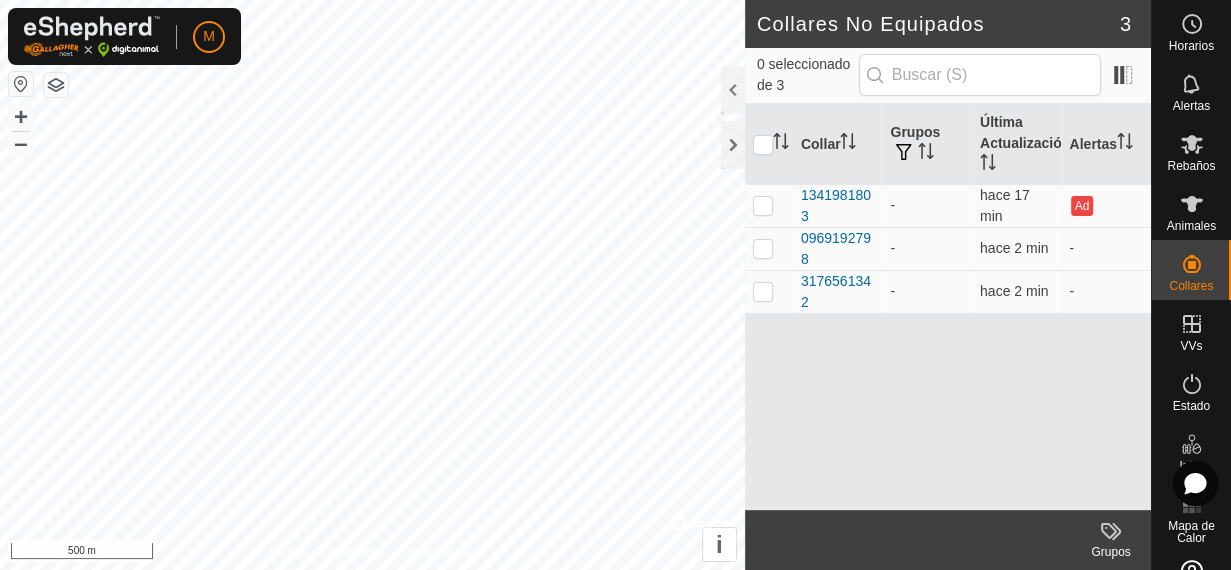 click on "hace 2 min" at bounding box center (1014, 291) 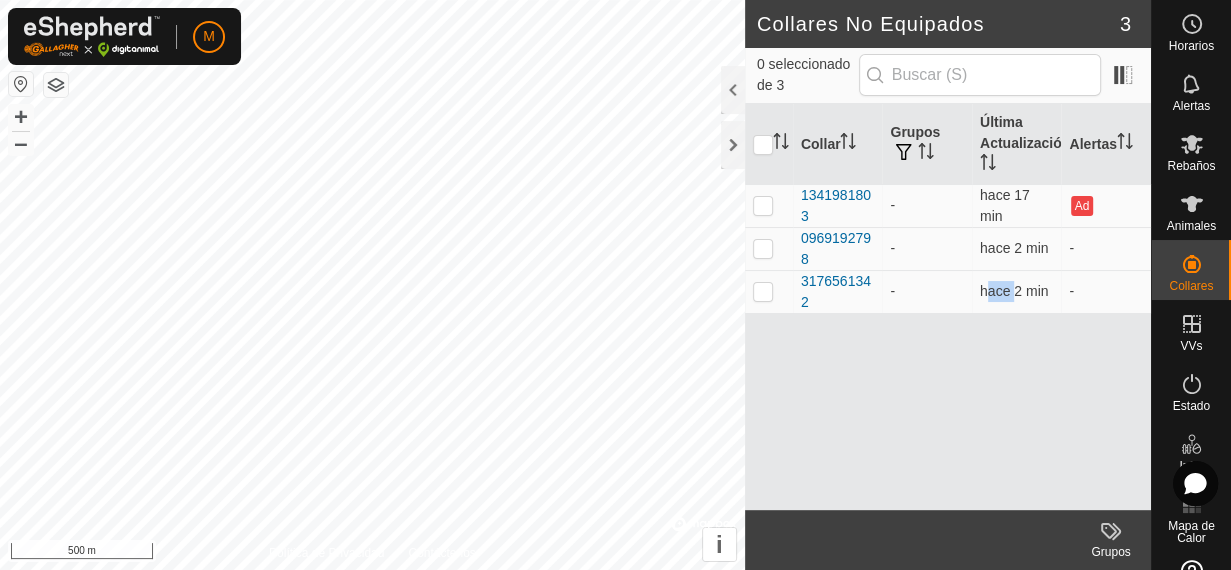 click at bounding box center [763, 291] 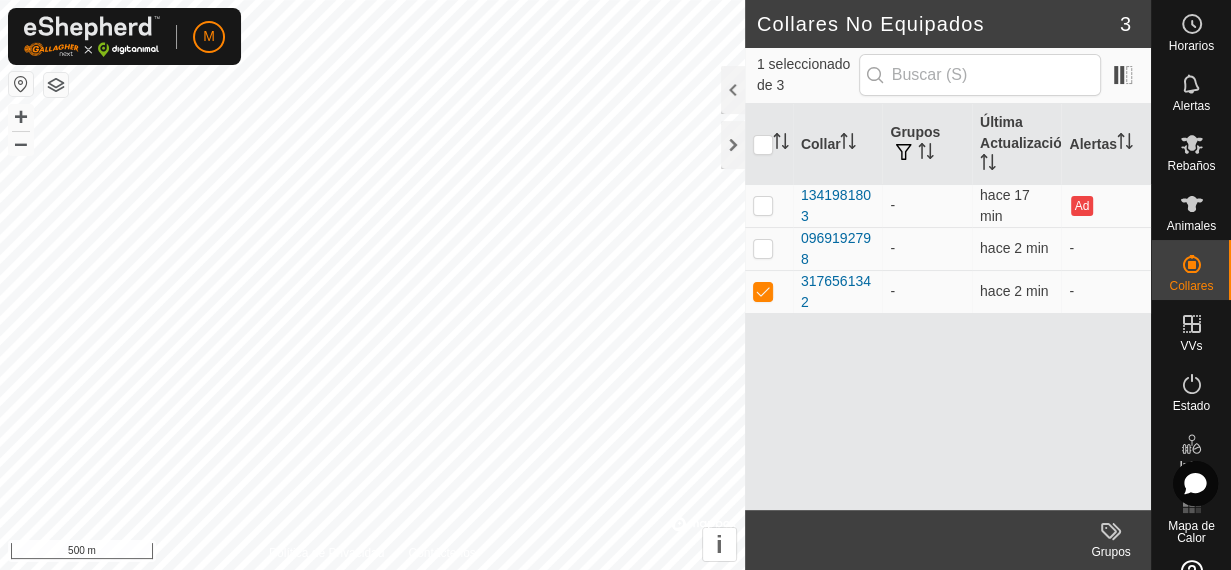 click 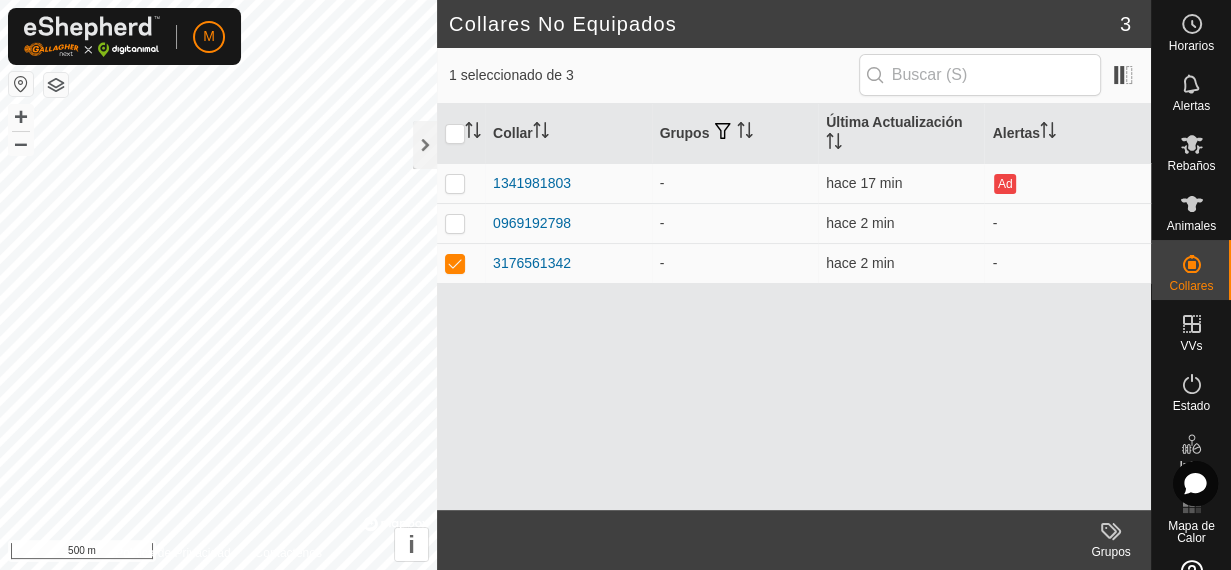 click on "3176561342" at bounding box center (532, 263) 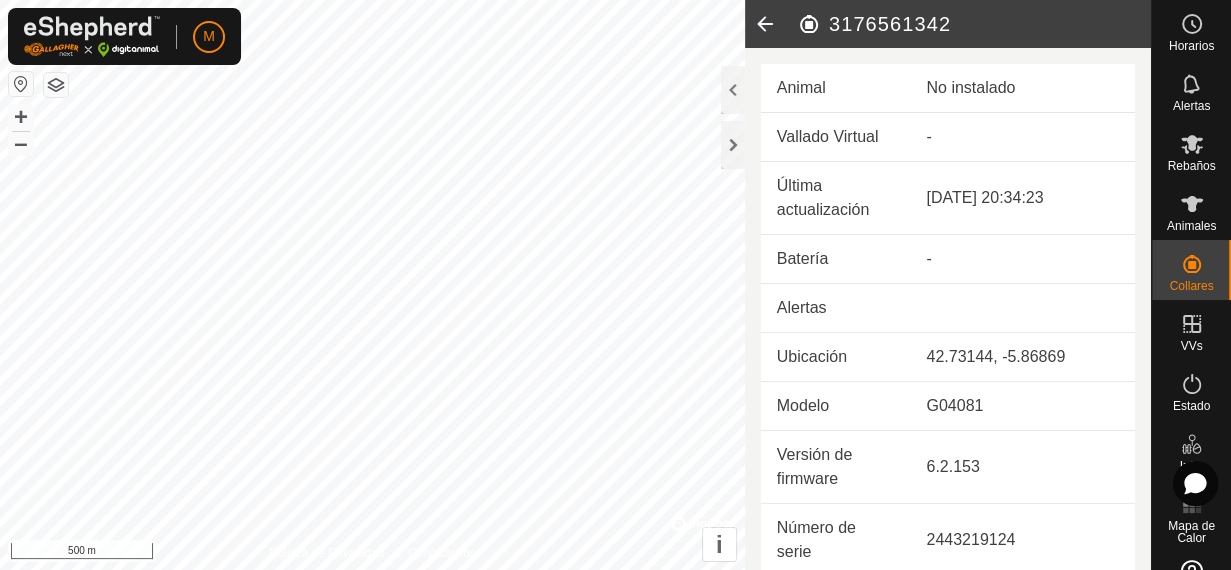 click on "No instalado" at bounding box center (1022, 88) 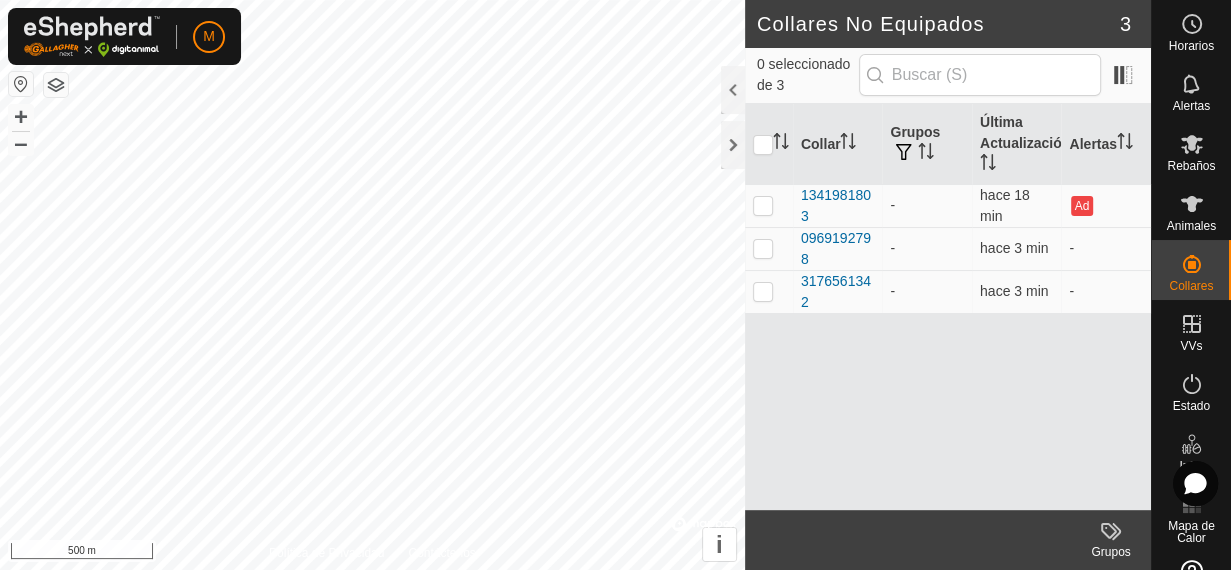 scroll, scrollTop: 0, scrollLeft: 0, axis: both 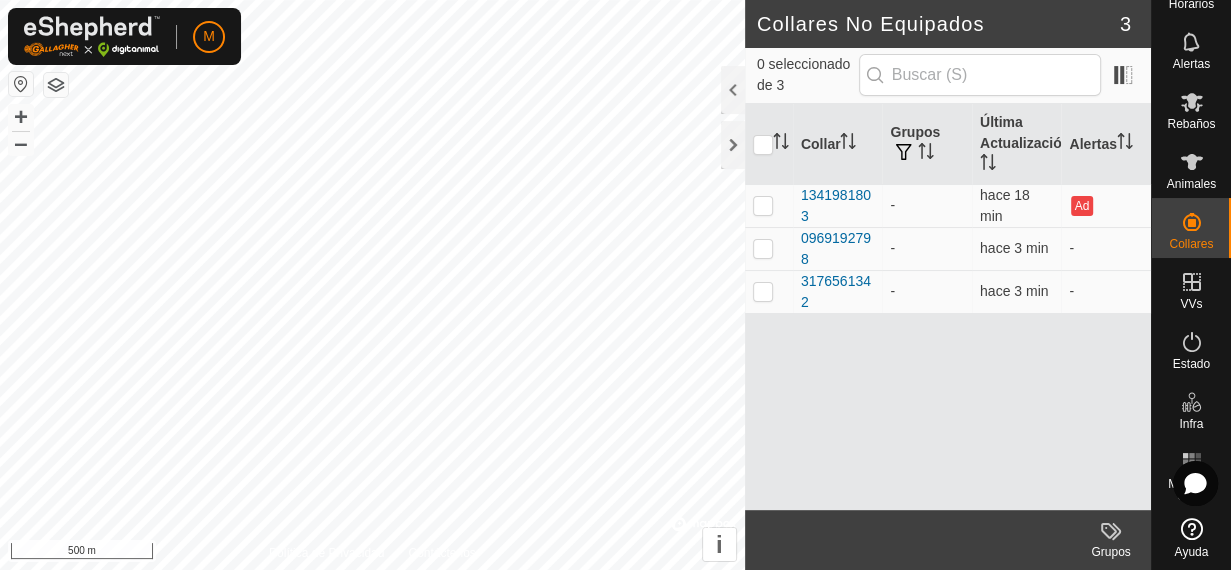 click at bounding box center (763, 291) 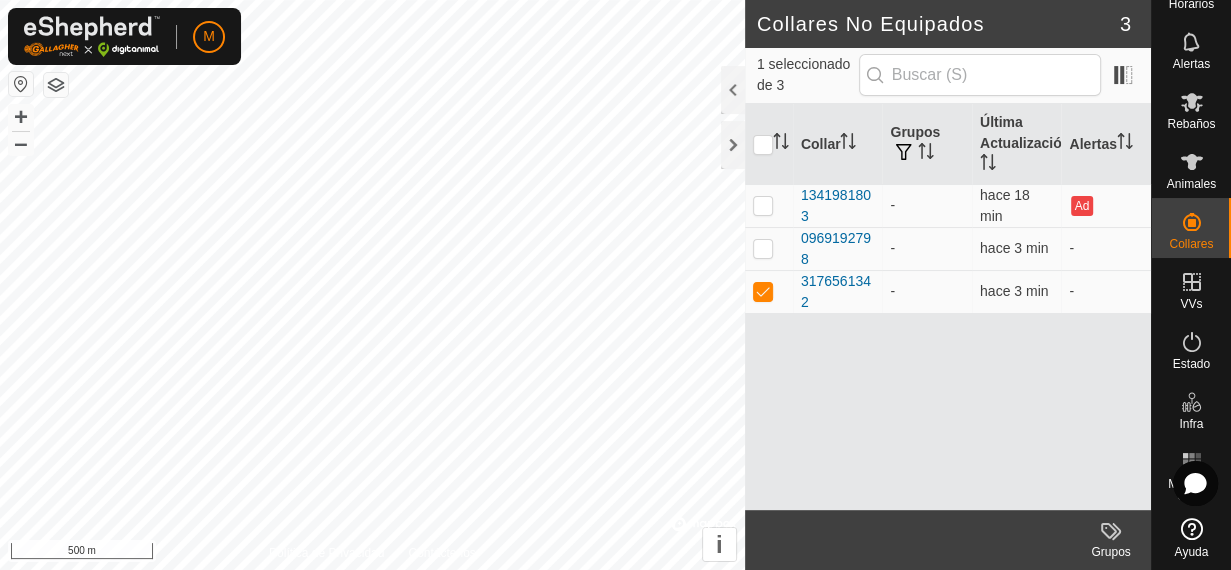 click on "Grupos" 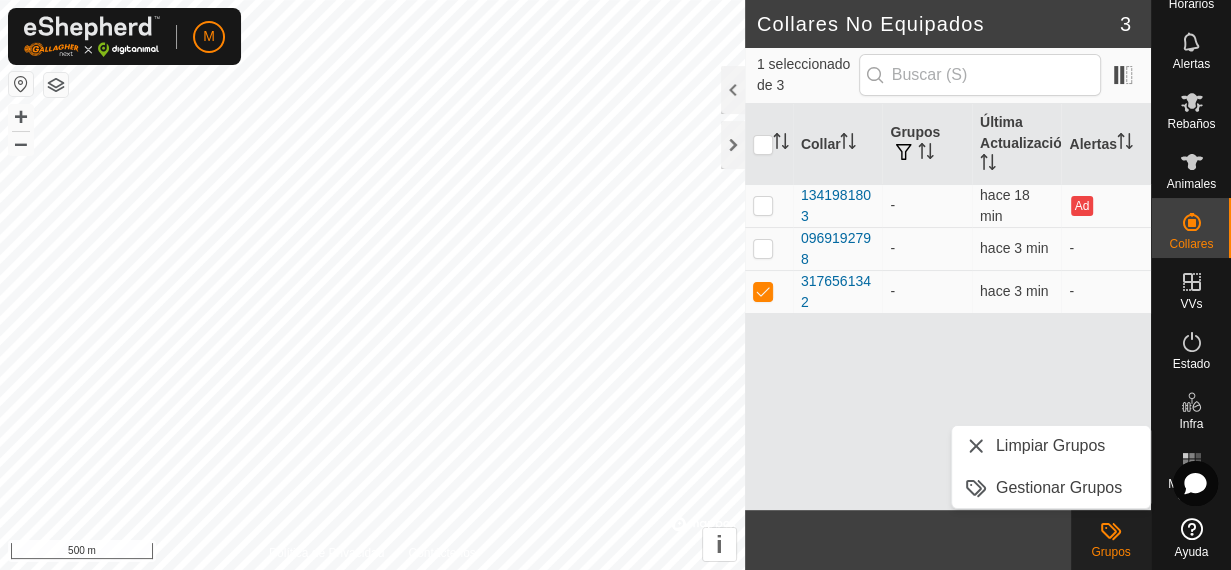 click on "Collar   Grupos   Última Actualización   Alertas   1341981803   -  hace 18 min  Ad   0969192798   -  hace 3 min  -   3176561342   -  hace 3 min  -" at bounding box center [948, 307] 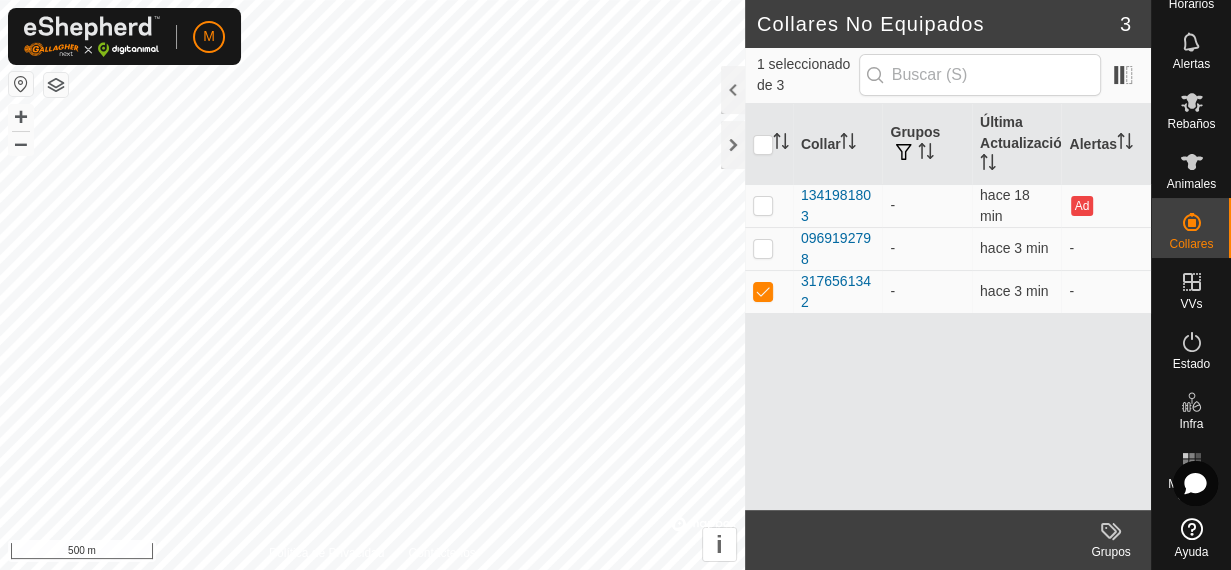 click at bounding box center (763, 145) 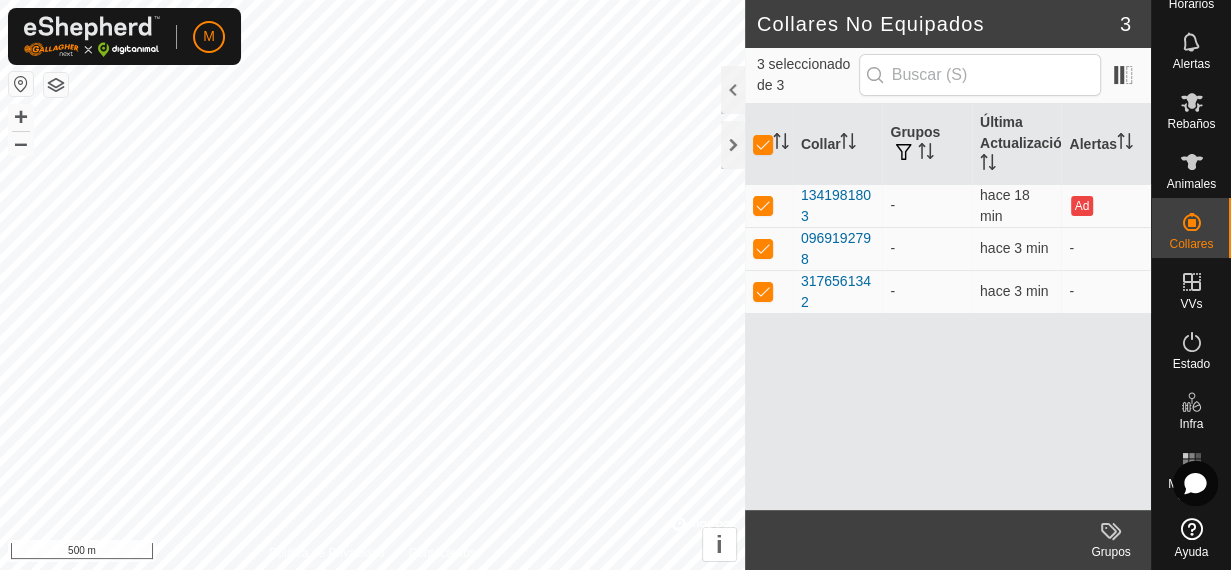 click 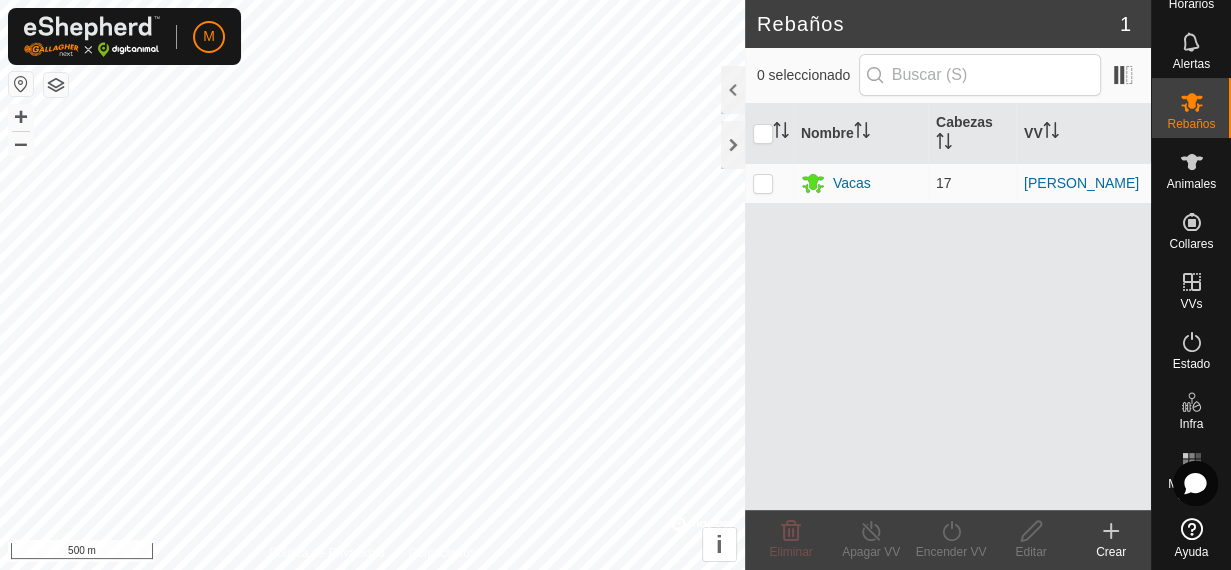 click on "Animales" at bounding box center (1191, 184) 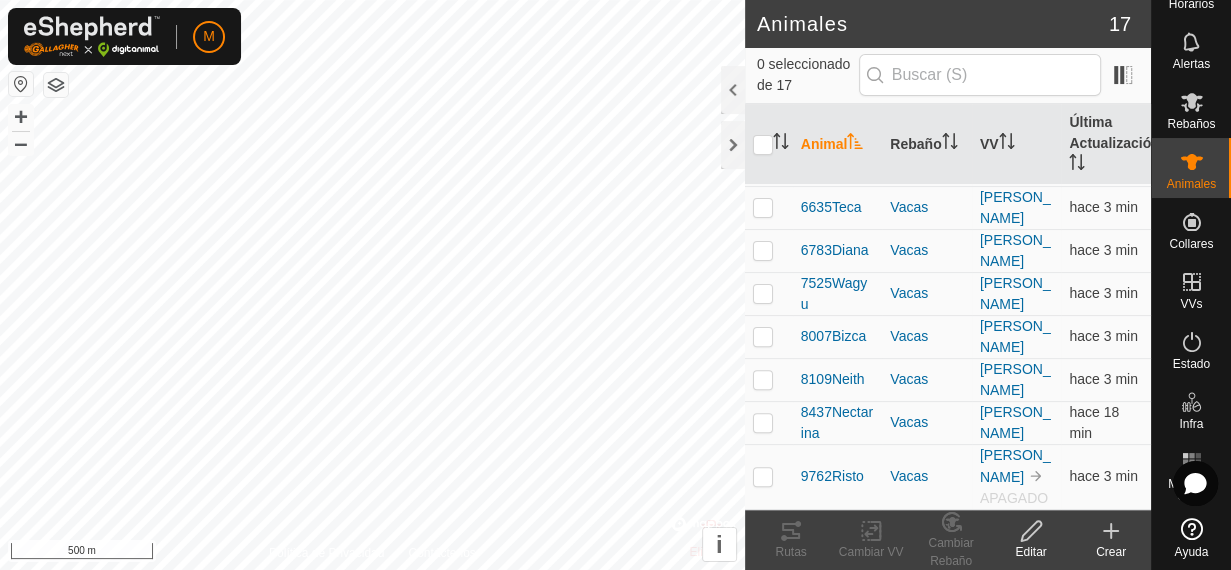 scroll, scrollTop: 819, scrollLeft: 0, axis: vertical 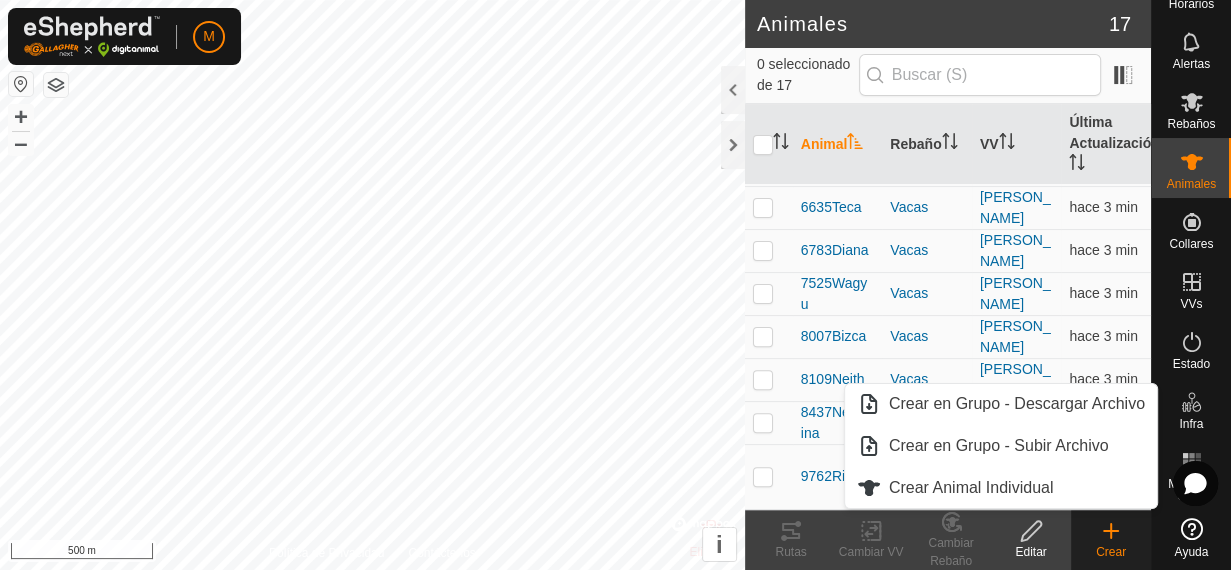 click on "Crear Animal Individual" at bounding box center (971, 488) 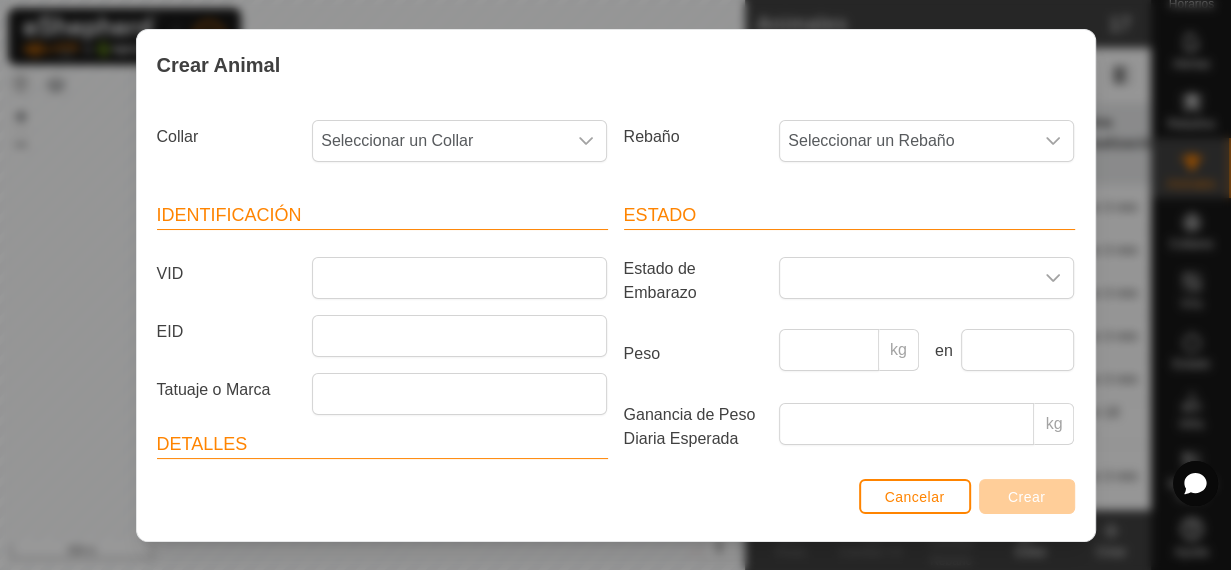 click 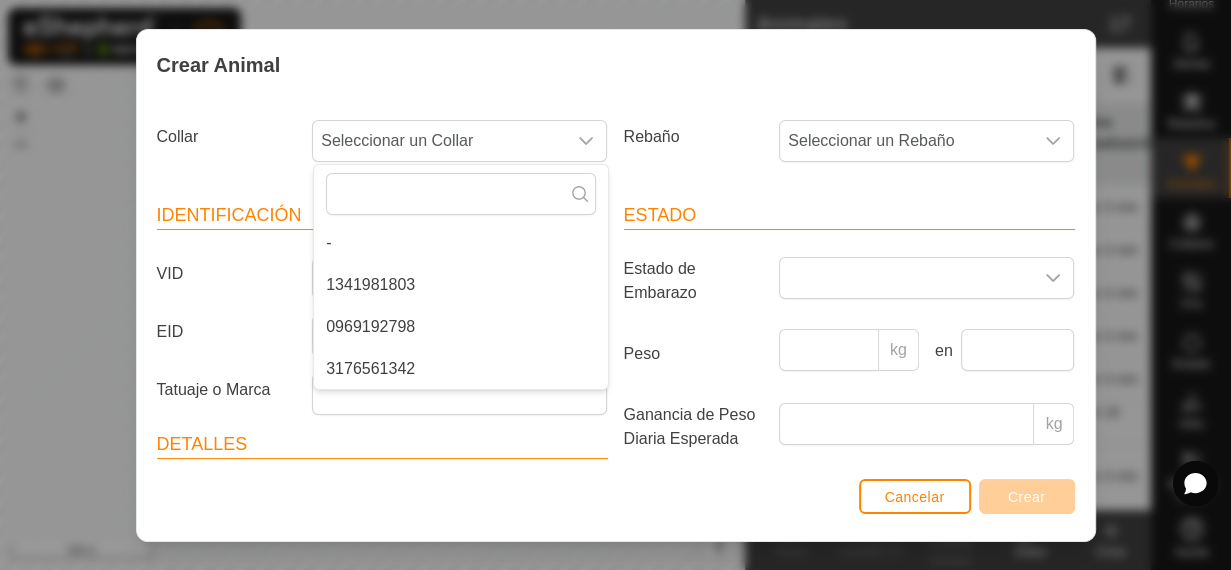 click on "3176561342" at bounding box center (370, 369) 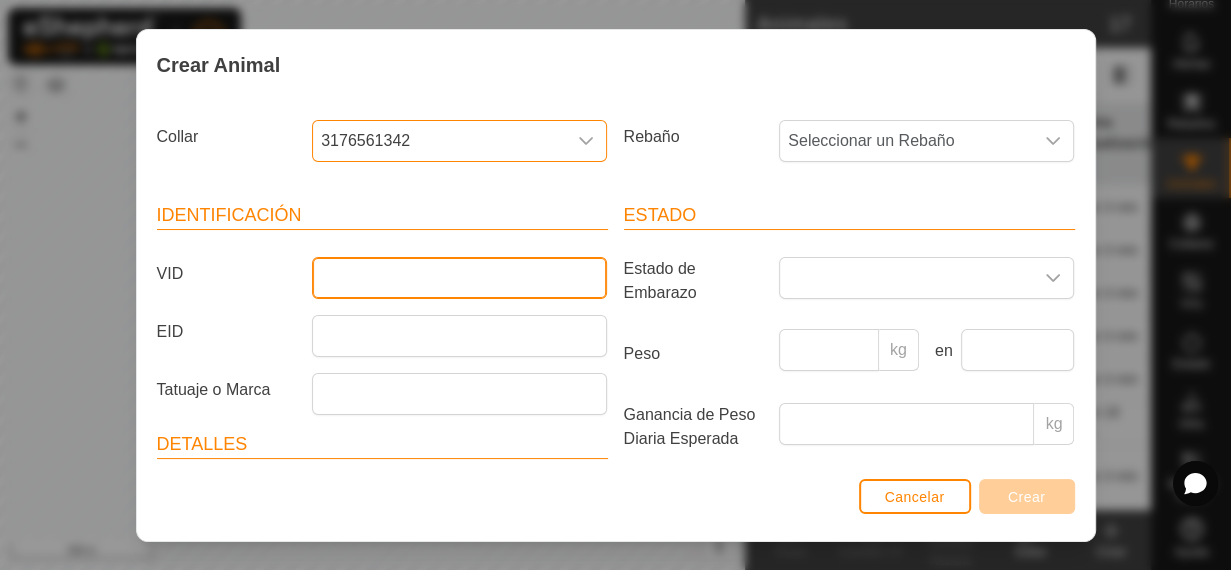 click on "VID" at bounding box center (459, 278) 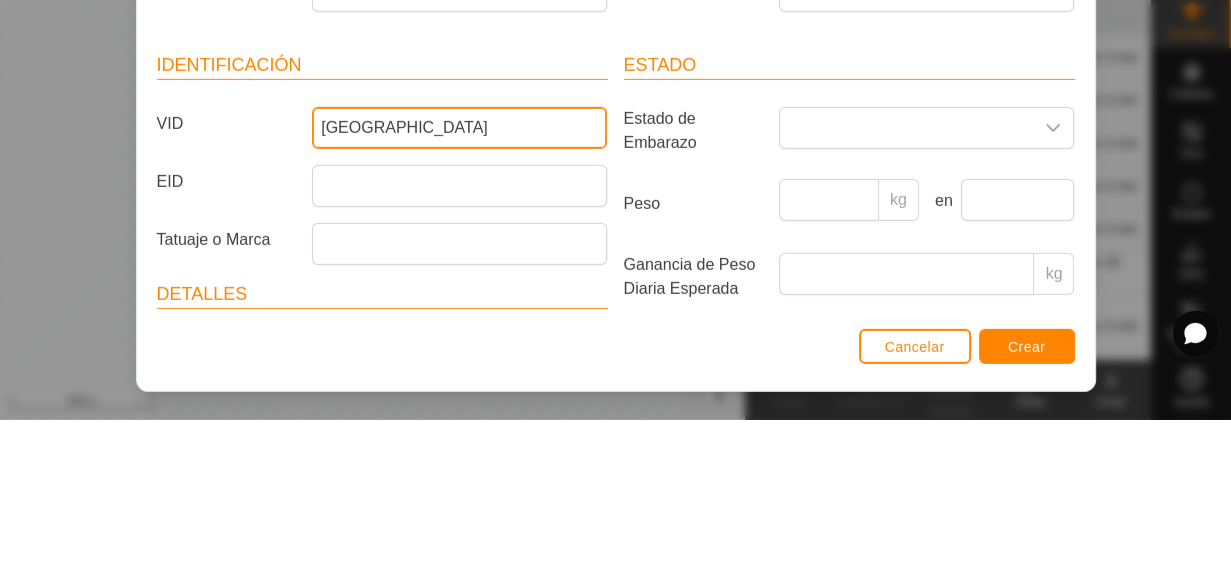 click on "Guinea" at bounding box center (459, 278) 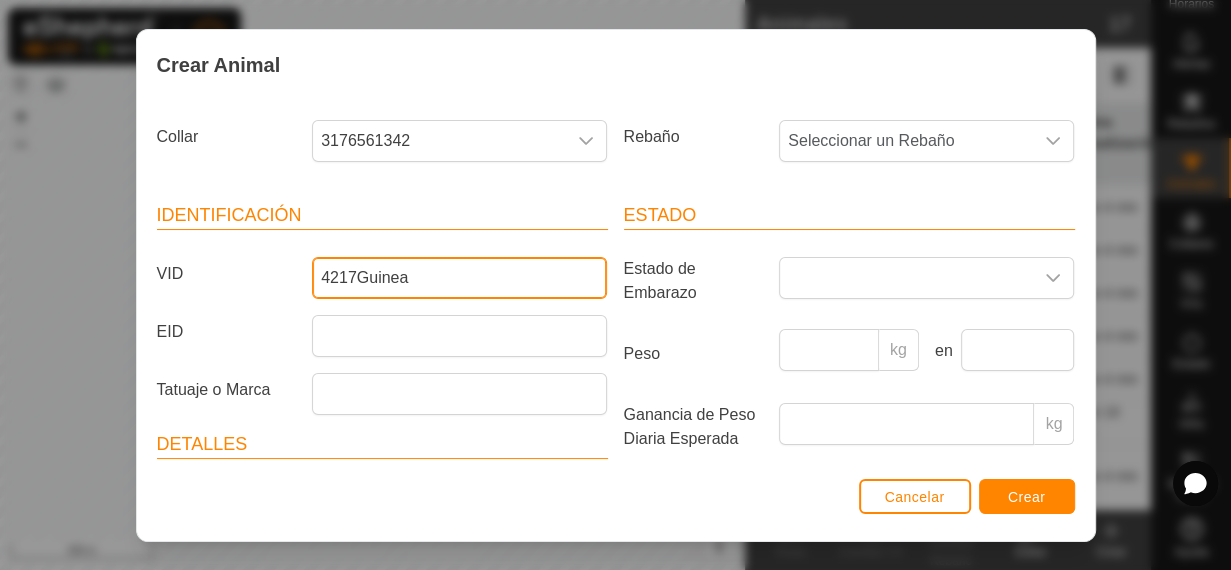 type on "4217Guinea" 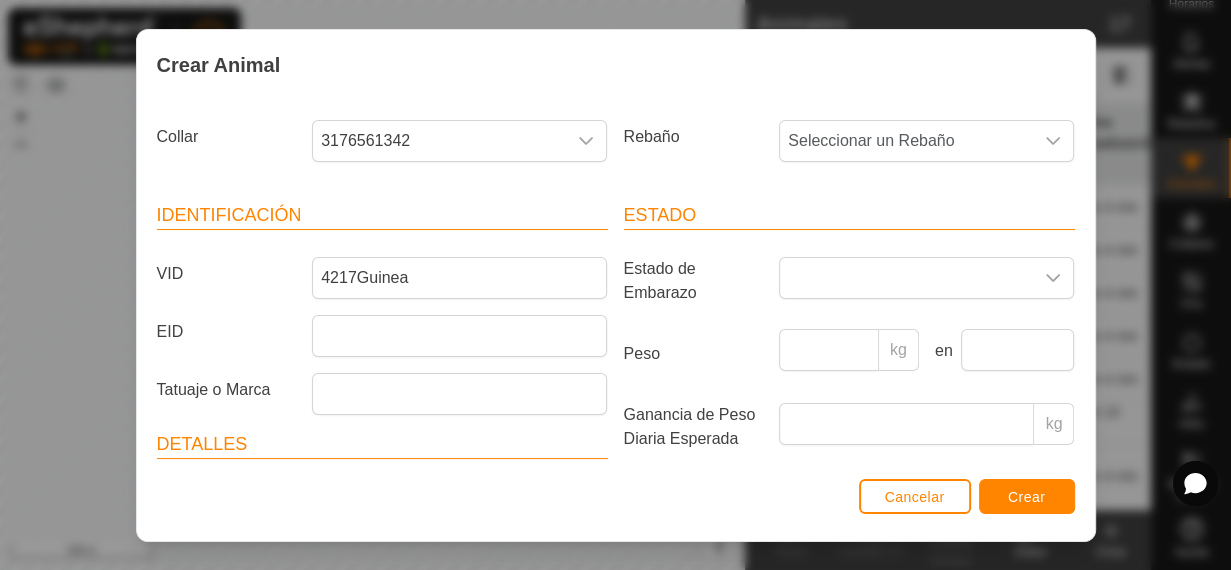 click on "Seleccionar un Rebaño" at bounding box center (906, 141) 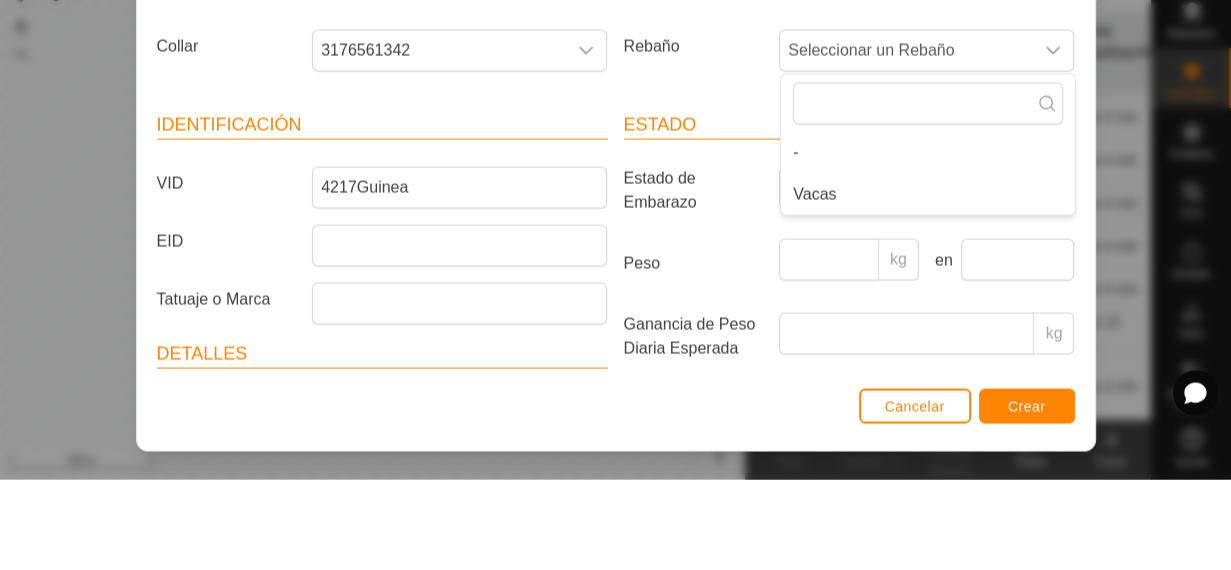 click on "Vacas" at bounding box center [814, 285] 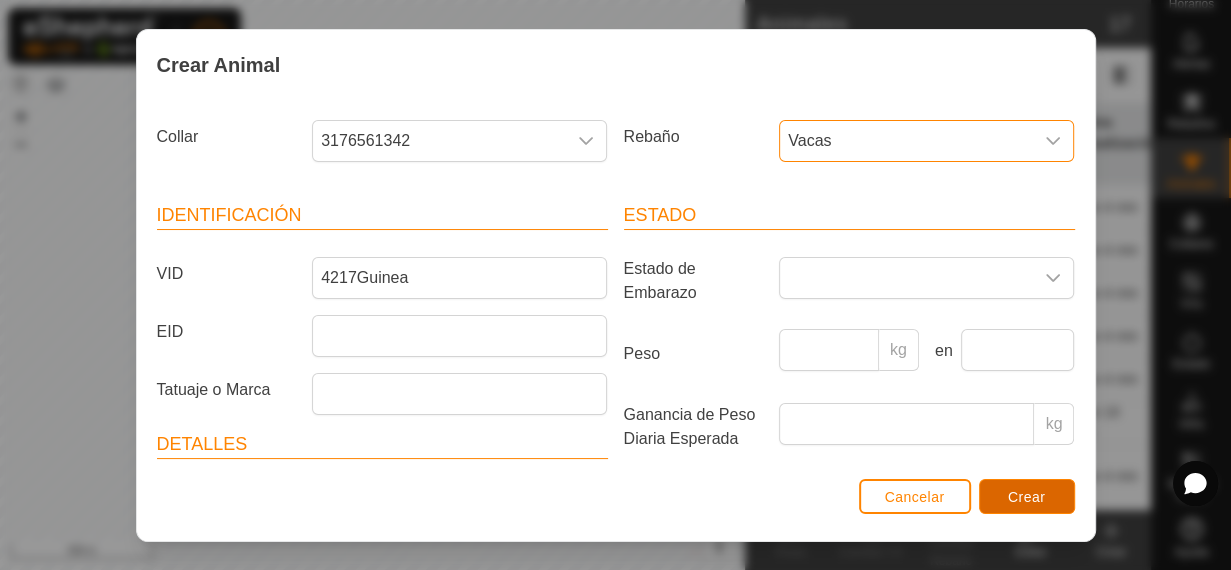 click on "Crear" at bounding box center (1027, 496) 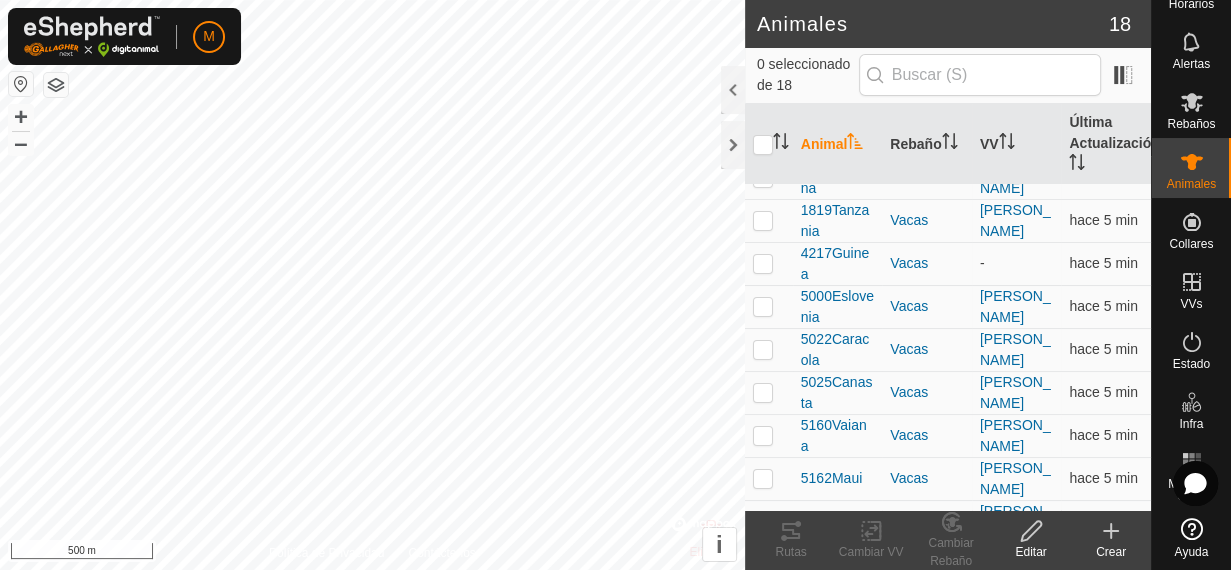 scroll, scrollTop: 3, scrollLeft: 0, axis: vertical 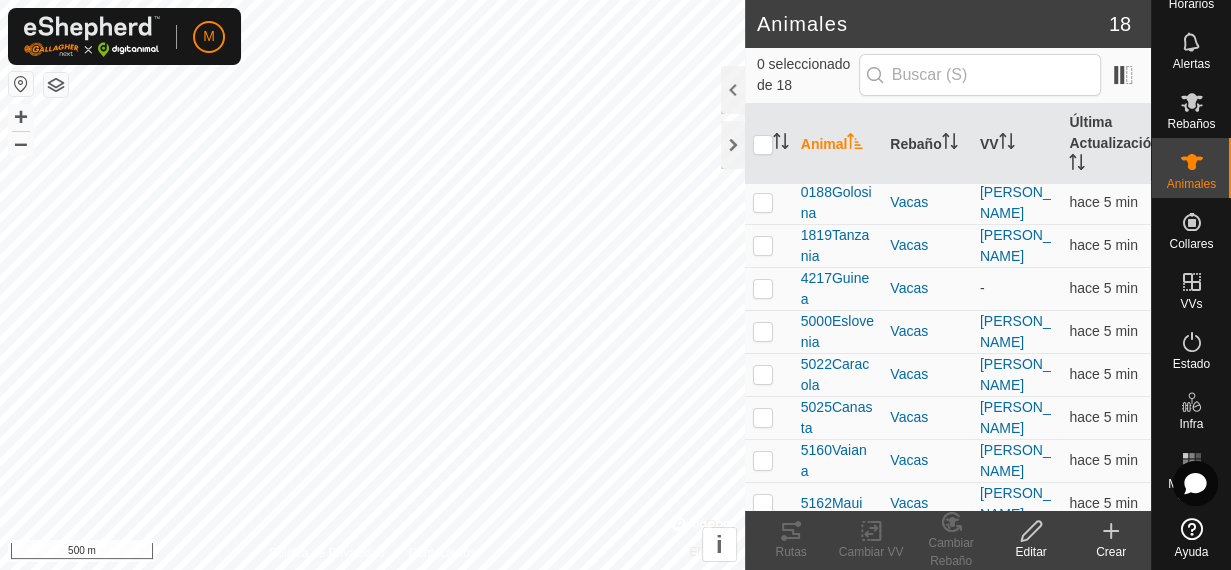 click at bounding box center [763, 288] 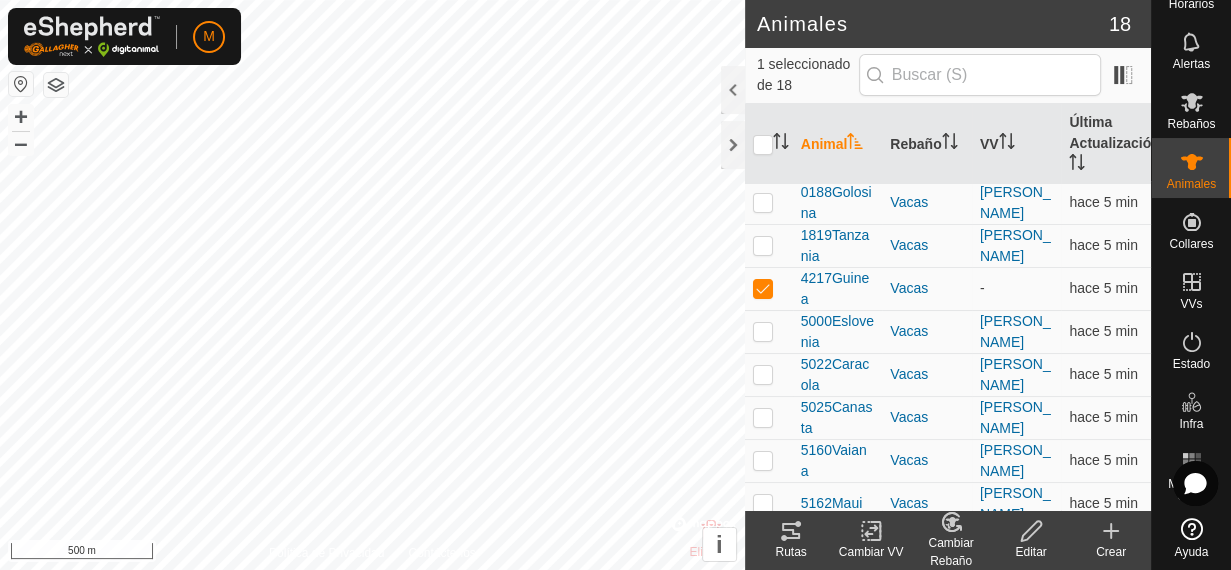 click 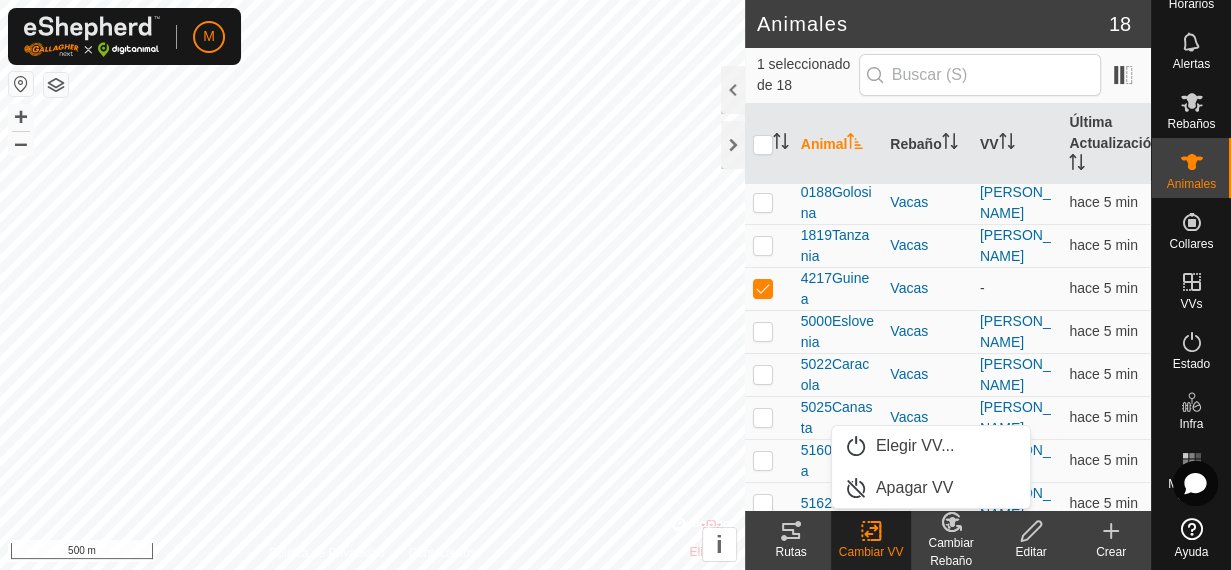click on "Elegir VV..." at bounding box center [915, 446] 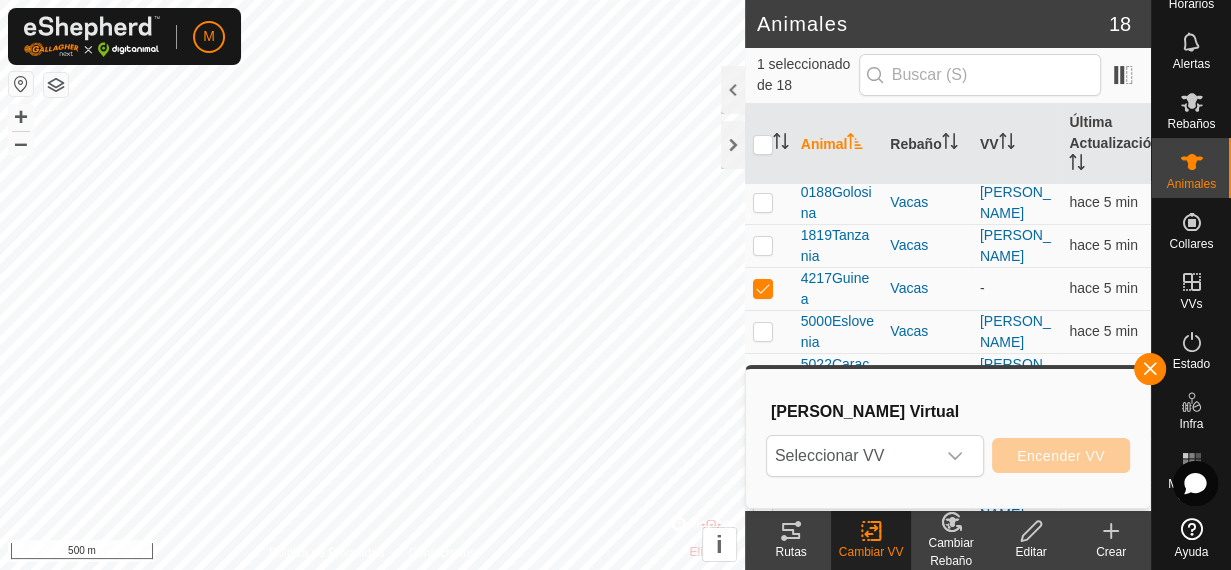 click 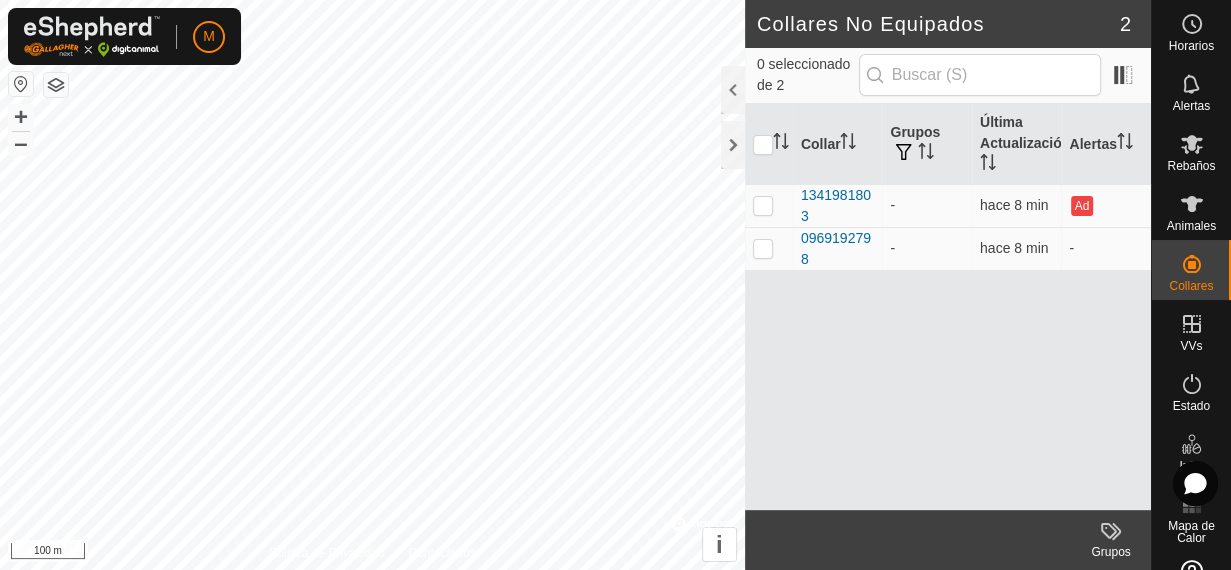 scroll, scrollTop: 0, scrollLeft: 0, axis: both 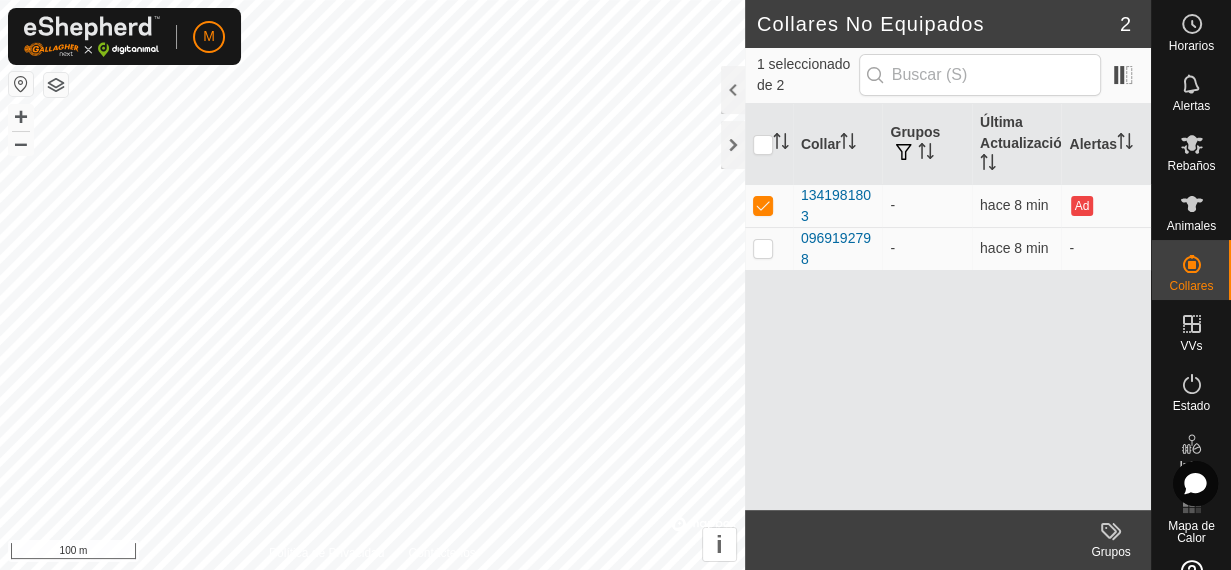 click at bounding box center [763, 205] 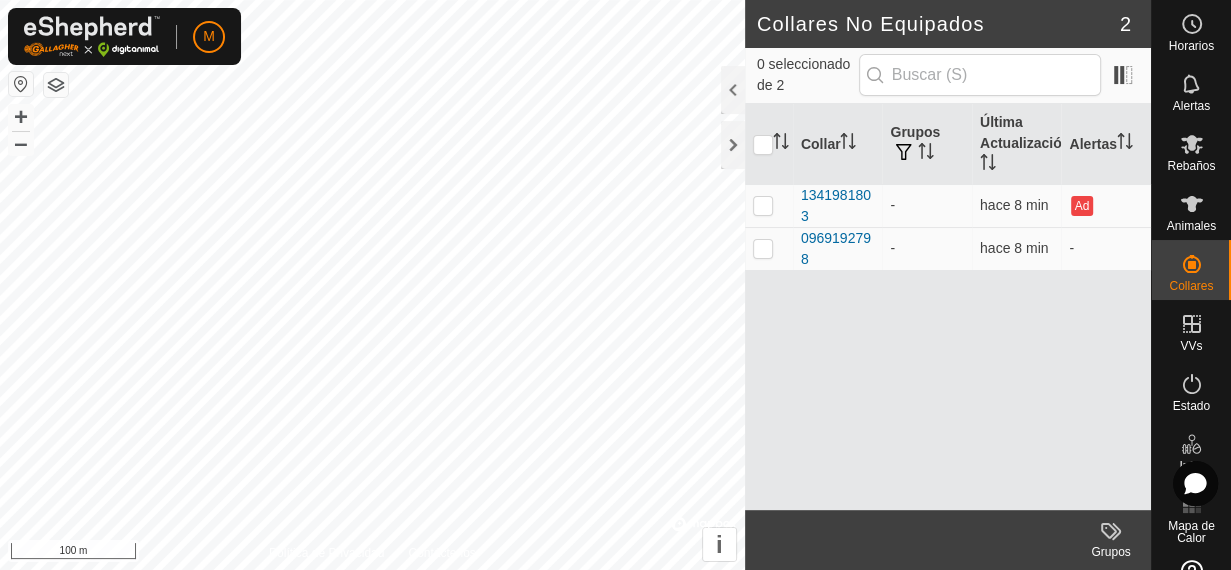 checkbox on "false" 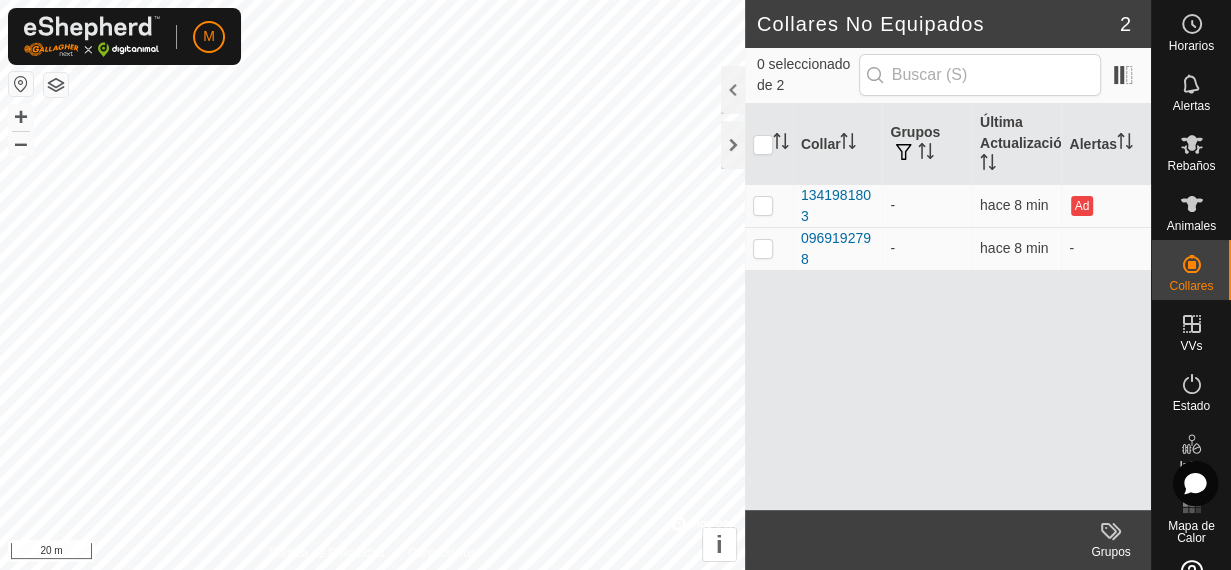 checkbox on "true" 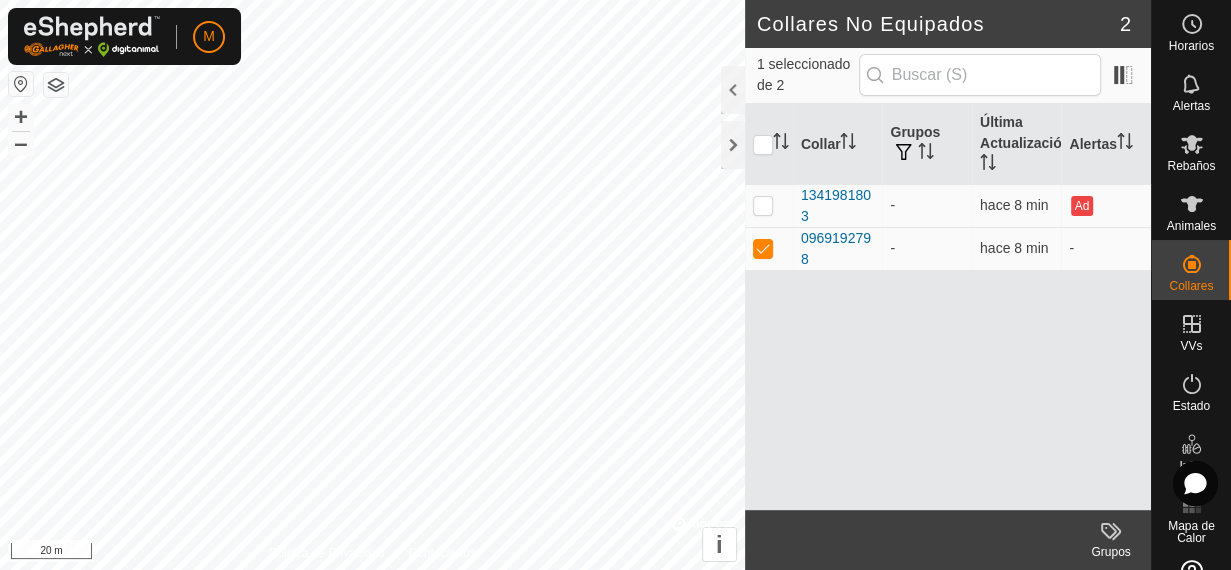 click on "Animales" at bounding box center [1191, 226] 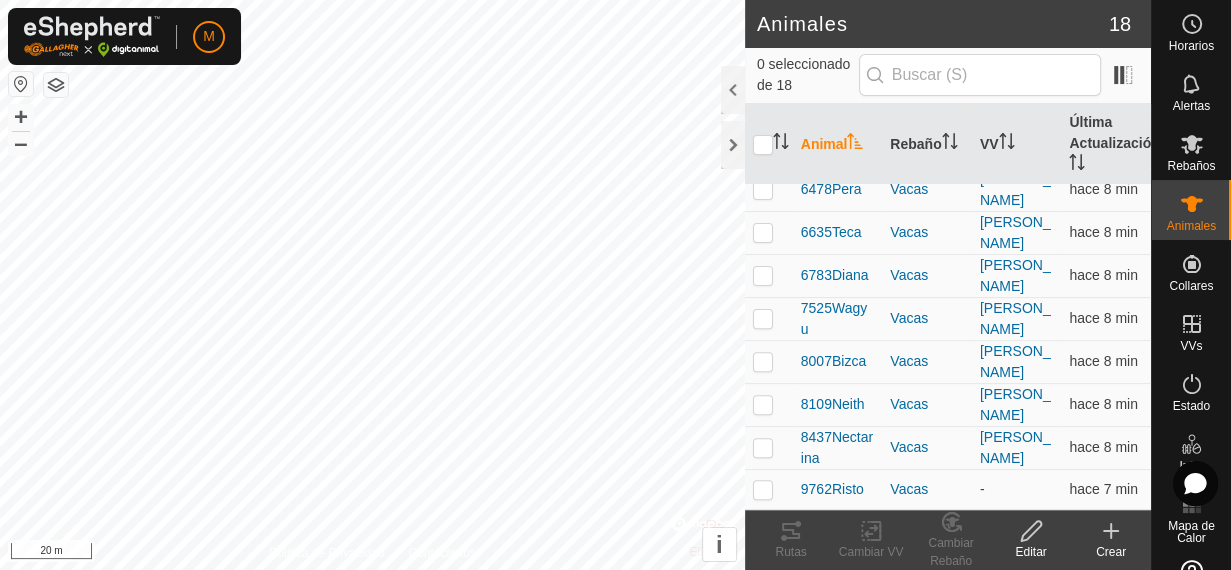 scroll, scrollTop: 795, scrollLeft: 0, axis: vertical 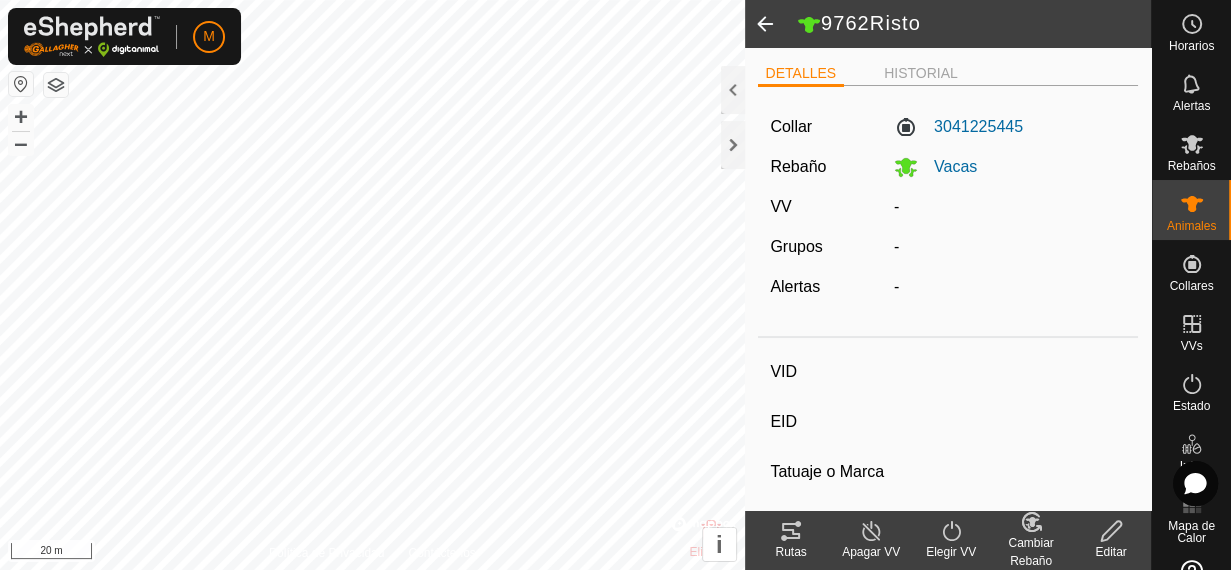 type on "9762Risto" 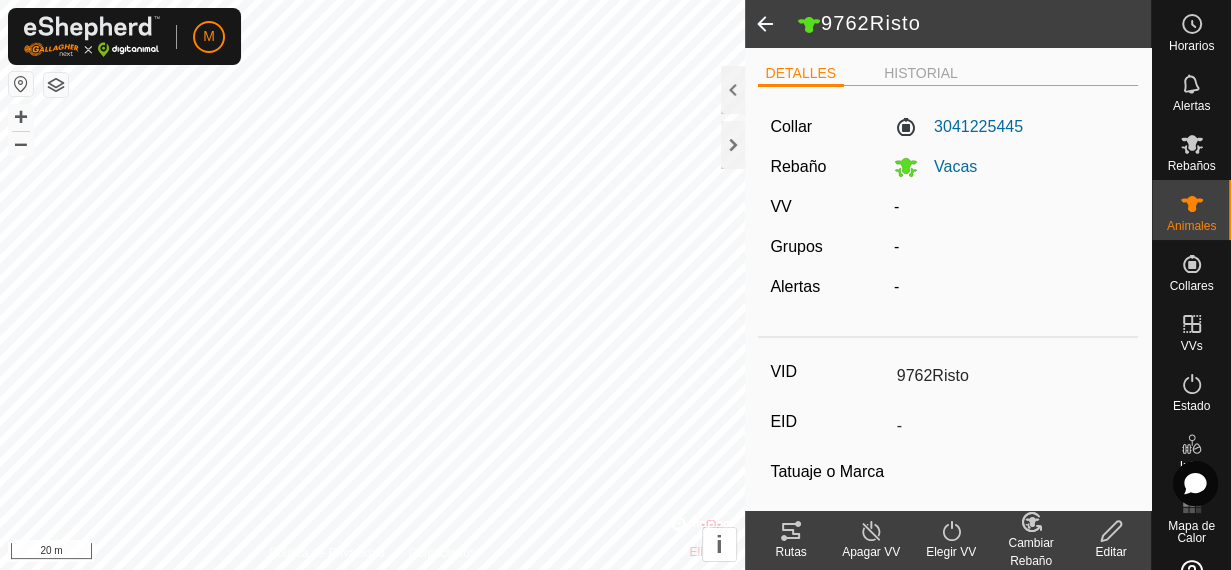 type on "Risto" 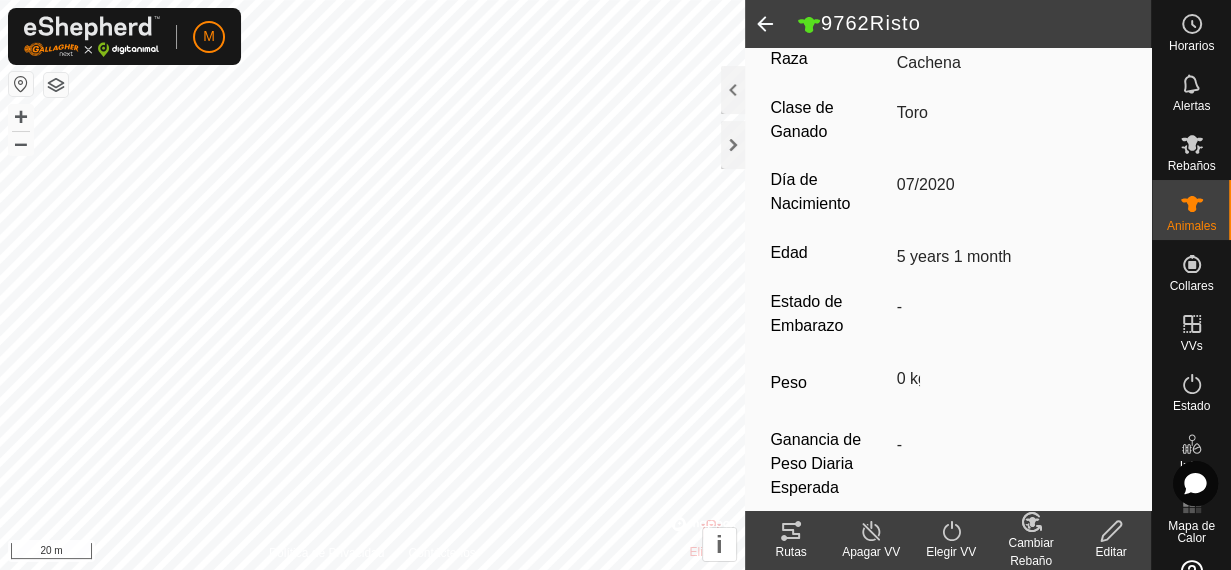 scroll, scrollTop: 470, scrollLeft: 0, axis: vertical 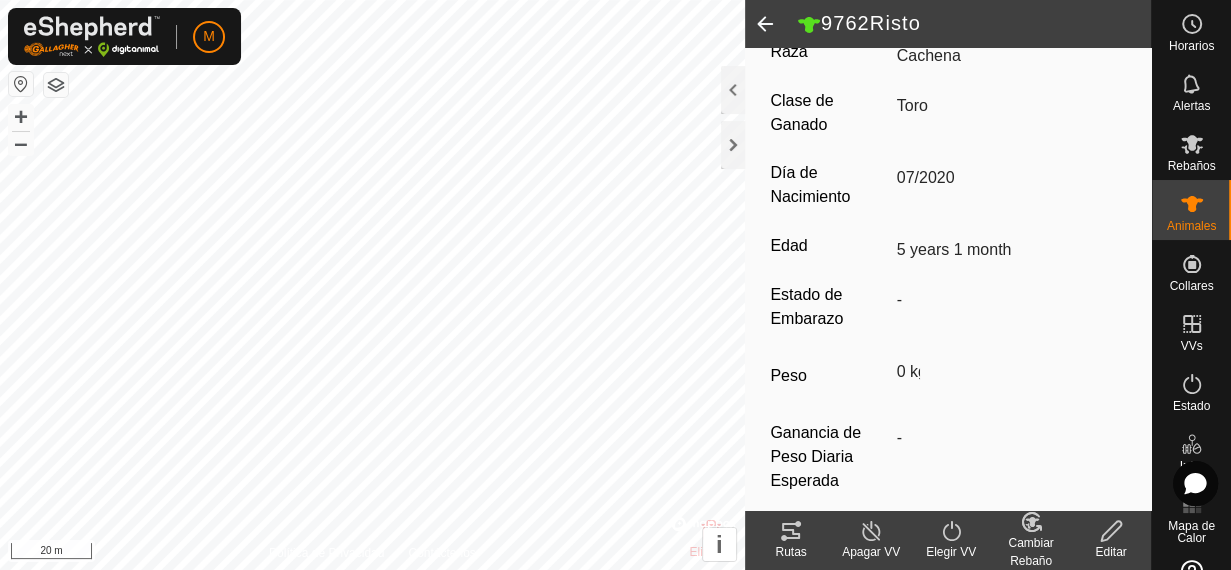 click 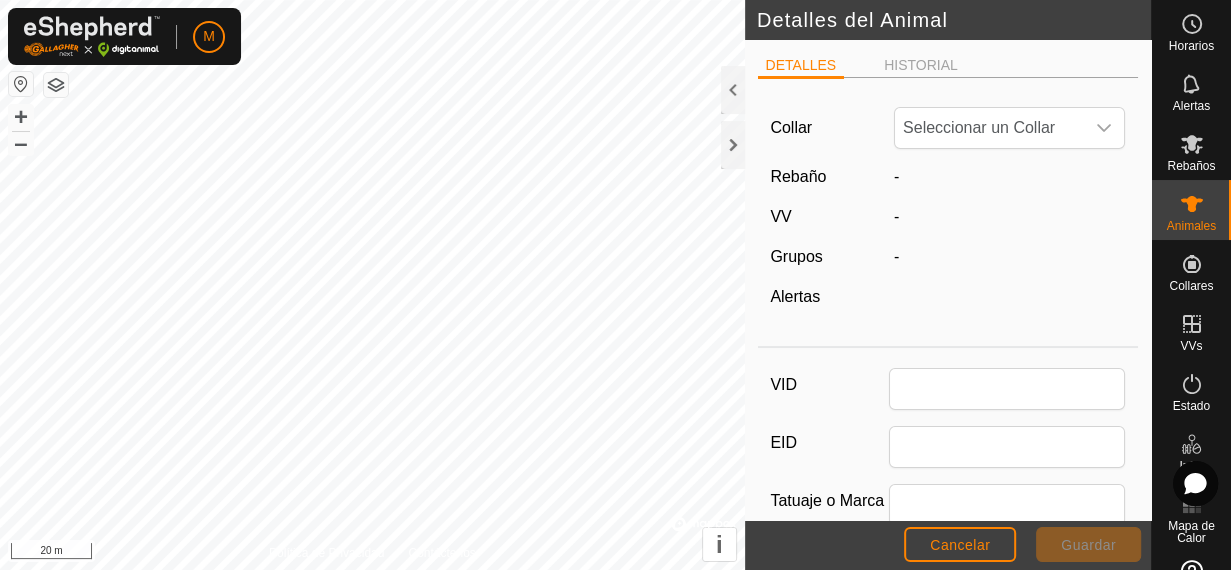 type on "9762Risto" 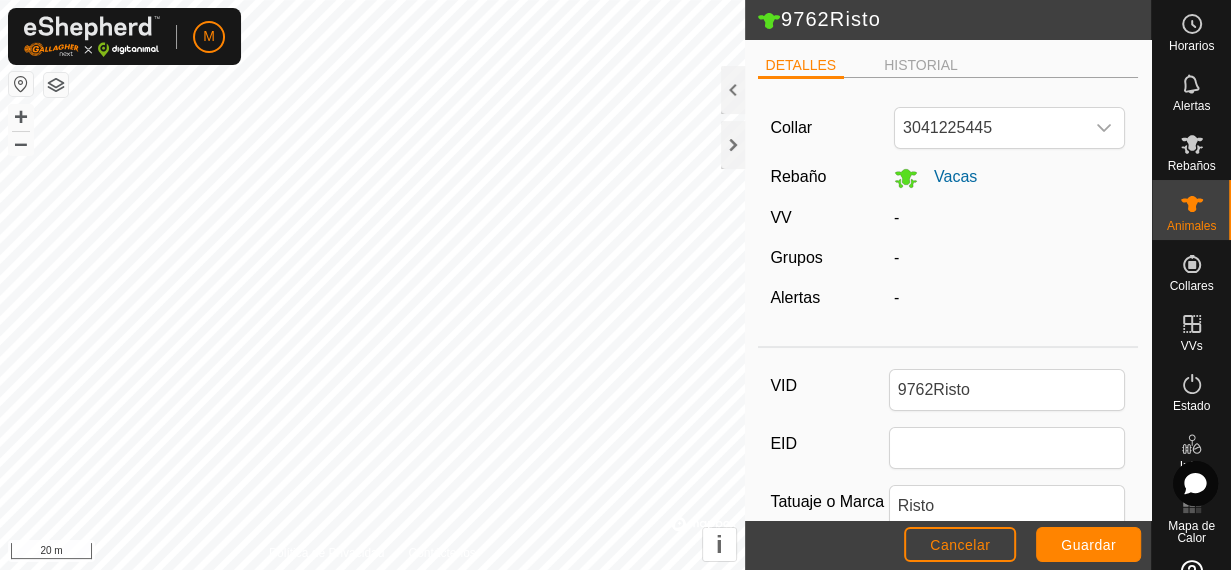click 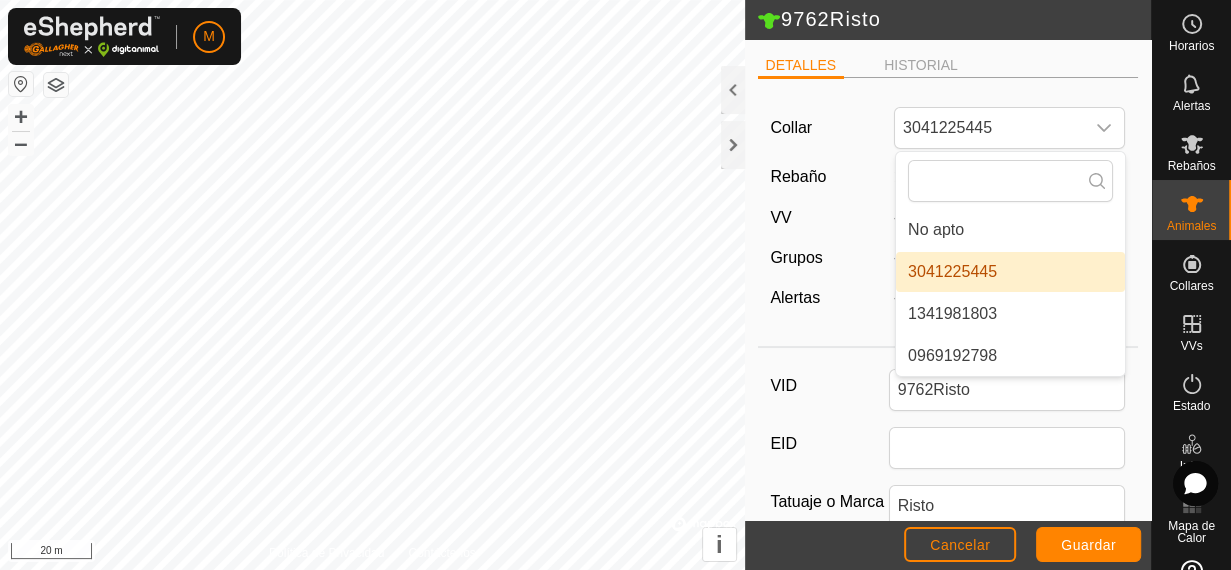 click on "0969192798" at bounding box center (1010, 356) 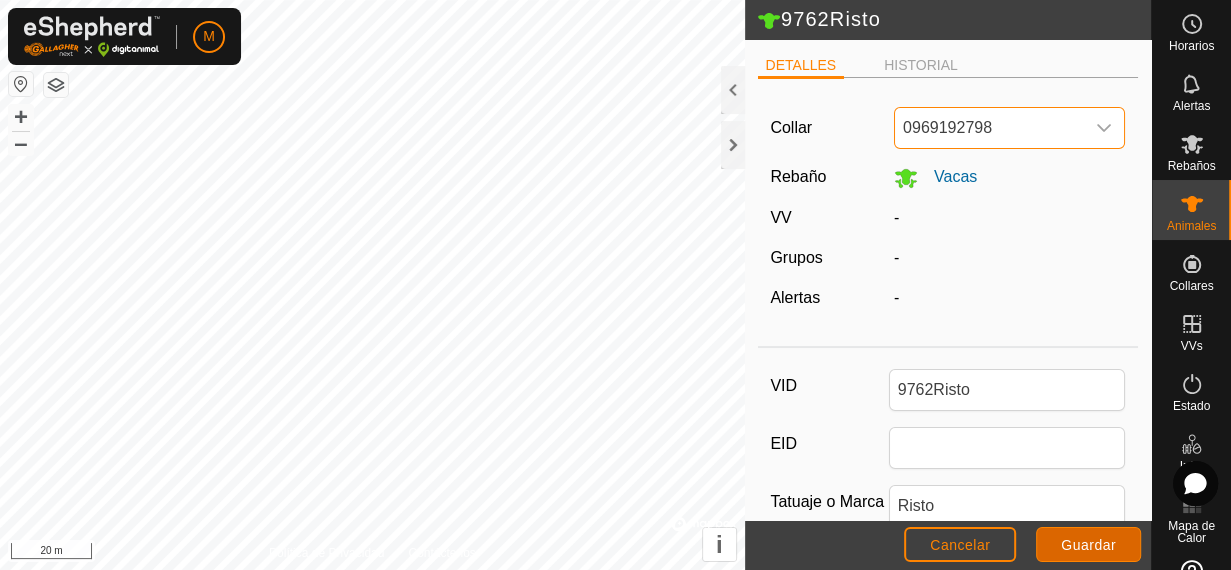 click on "Guardar" 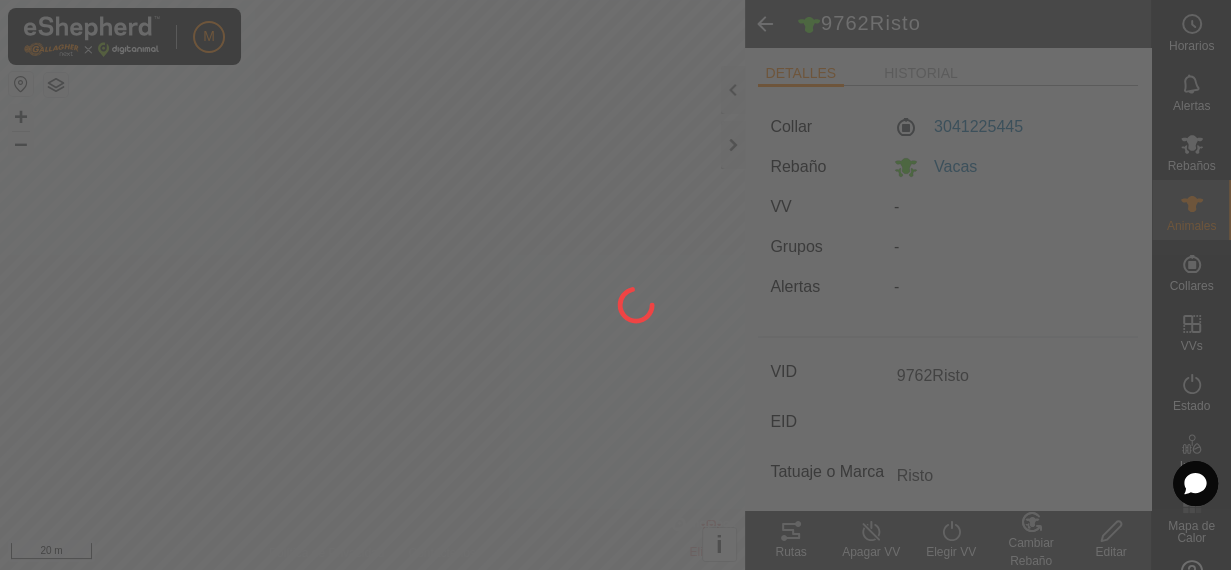 type on "-" 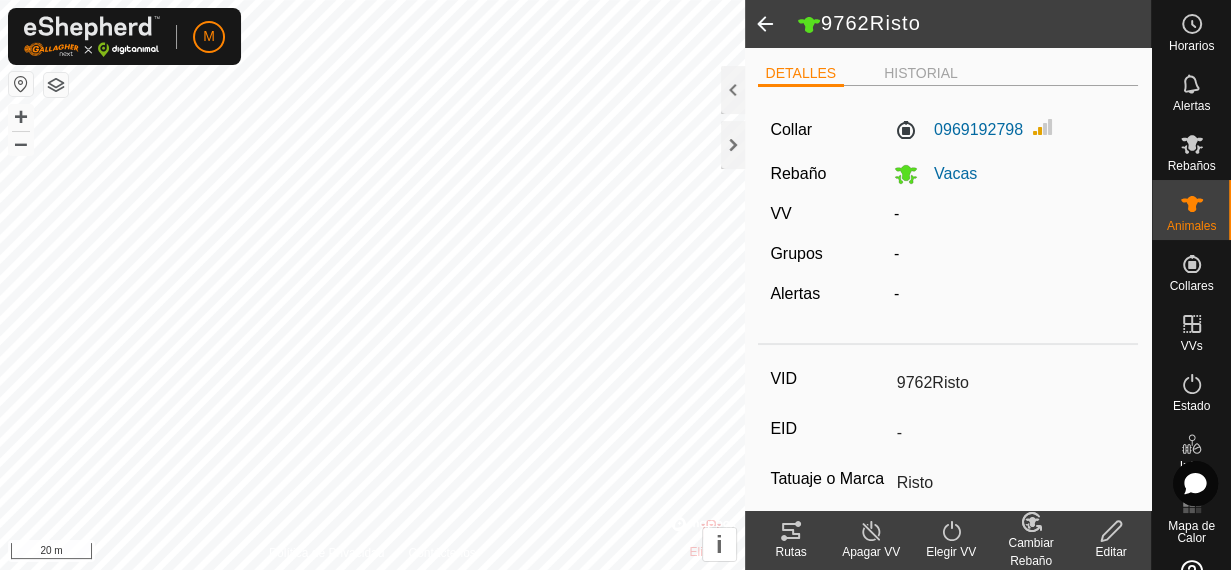 click 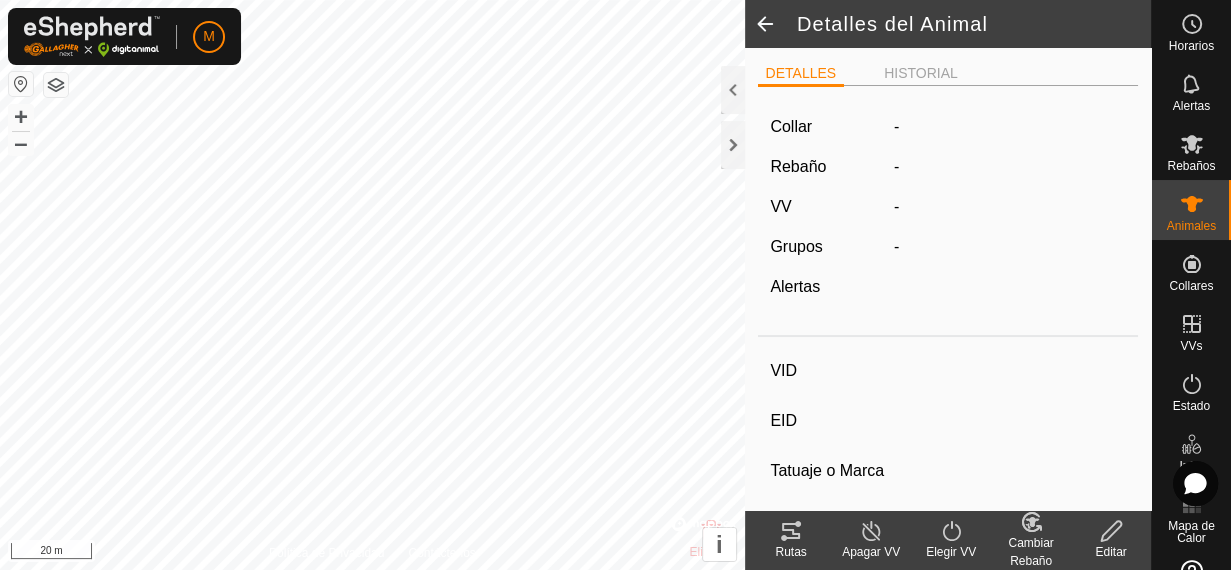 type on "9762Risto" 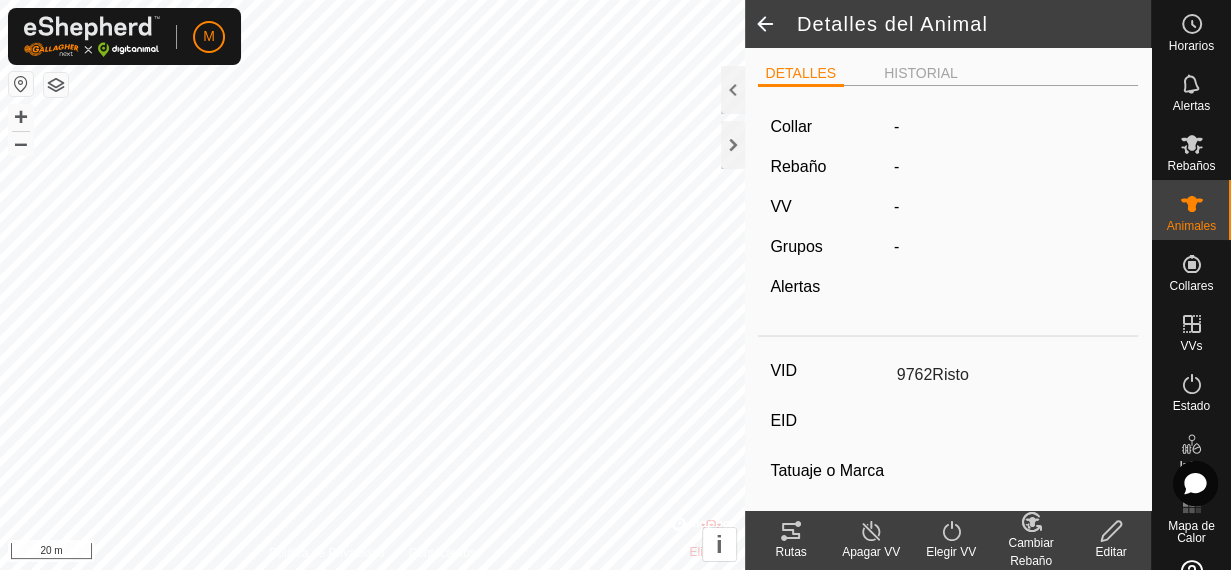 type on "-" 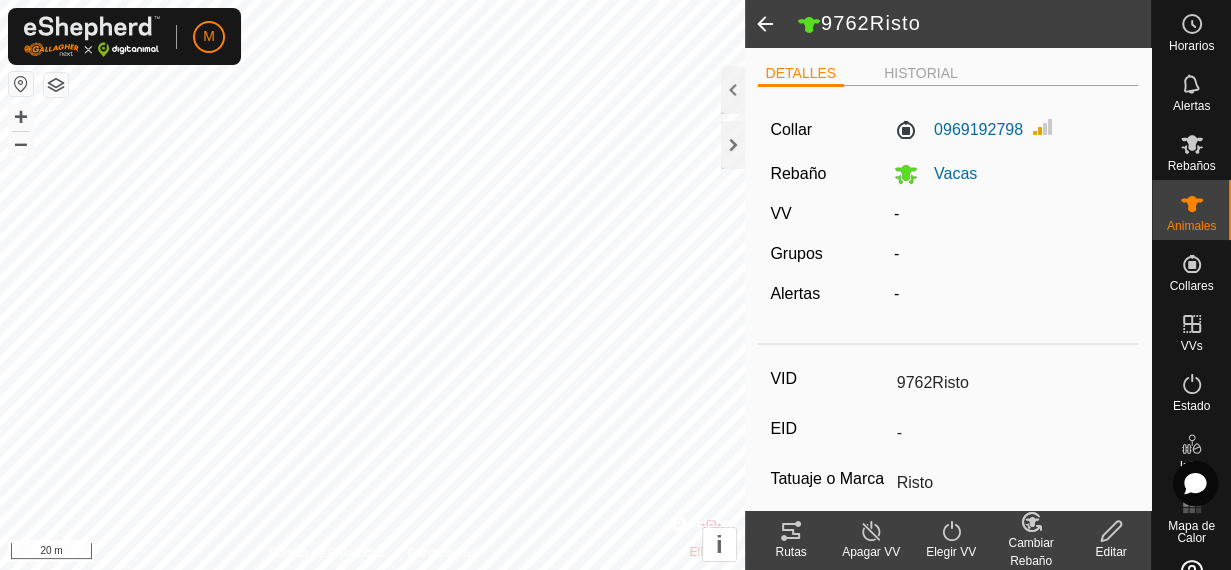 click 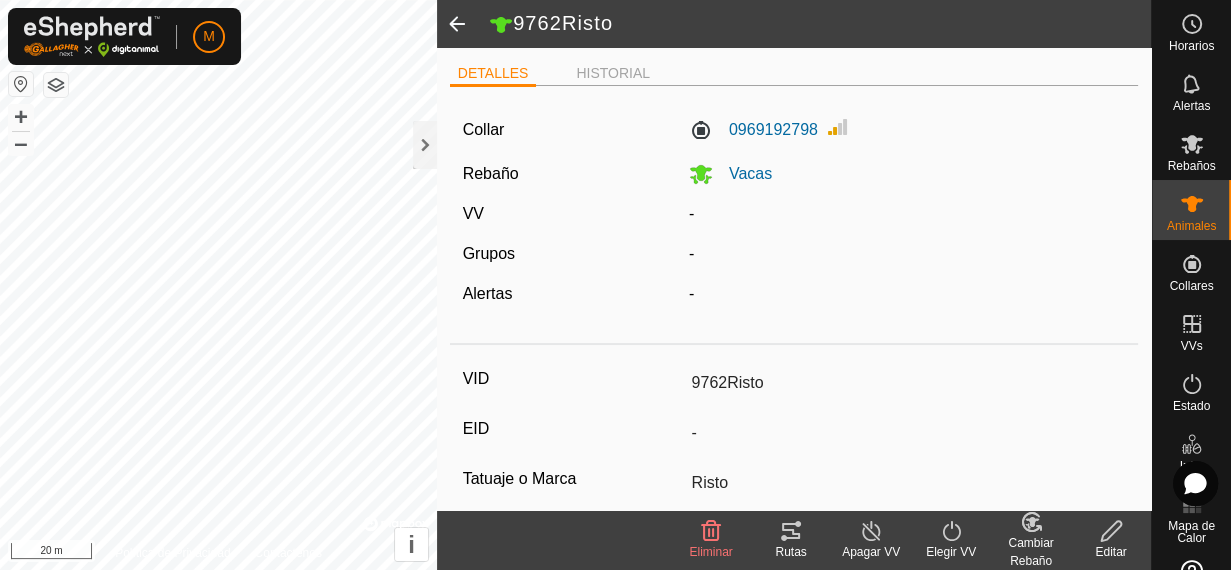 click 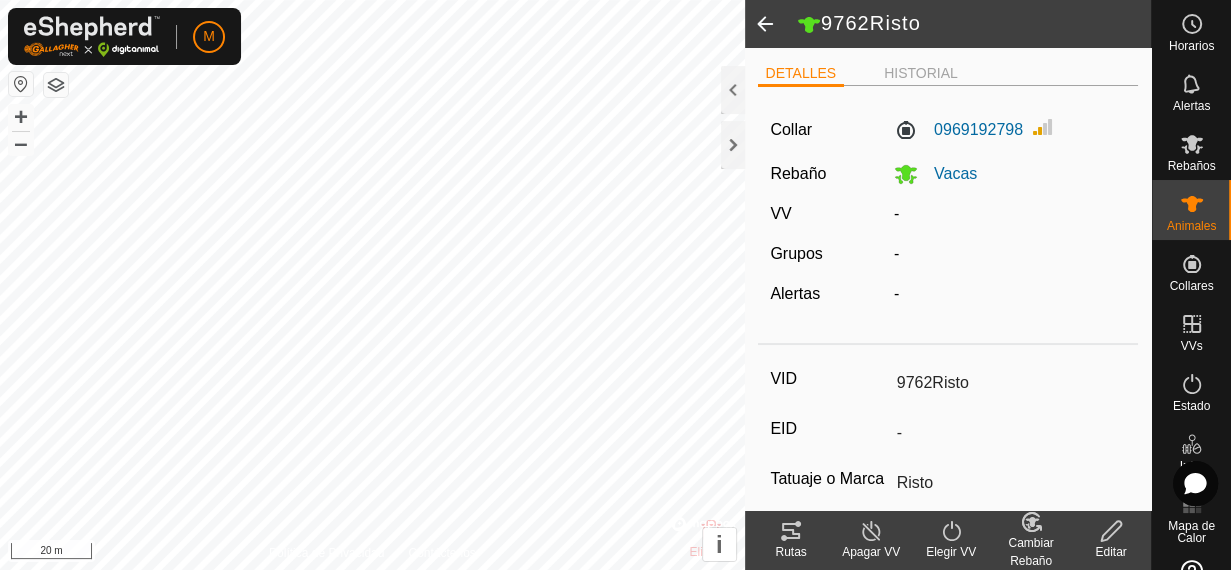click on "HISTORIAL" 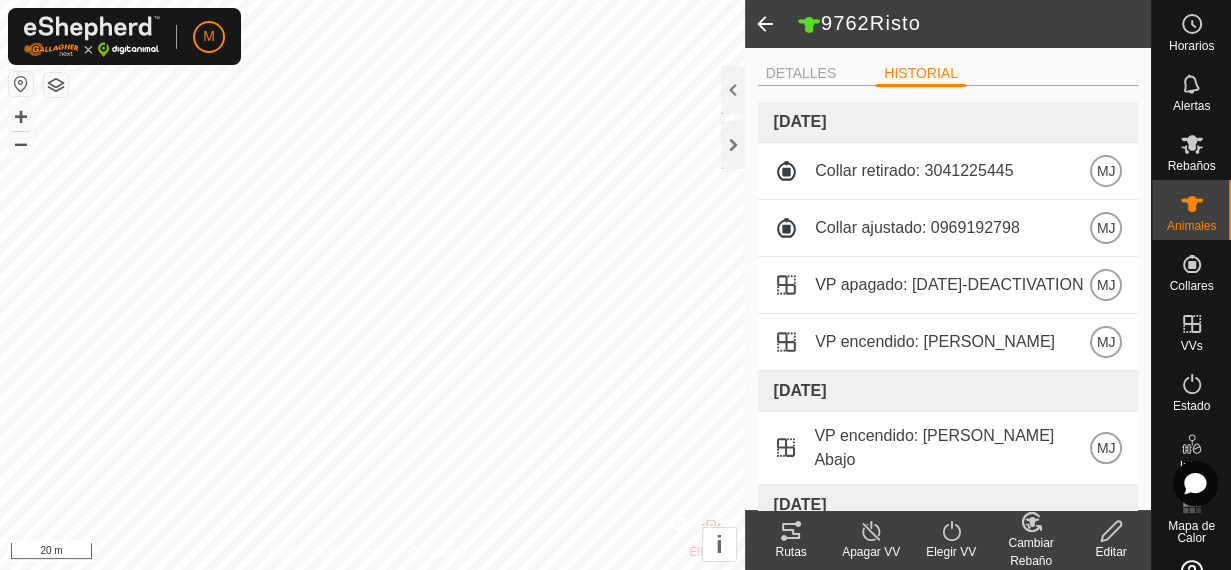 click 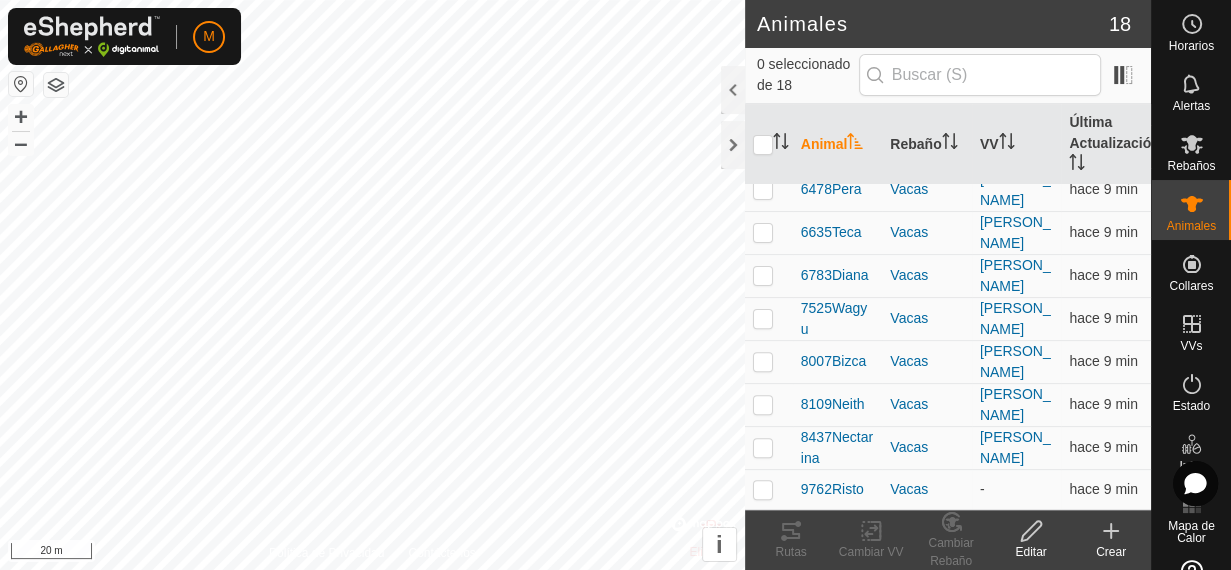 scroll, scrollTop: 795, scrollLeft: 0, axis: vertical 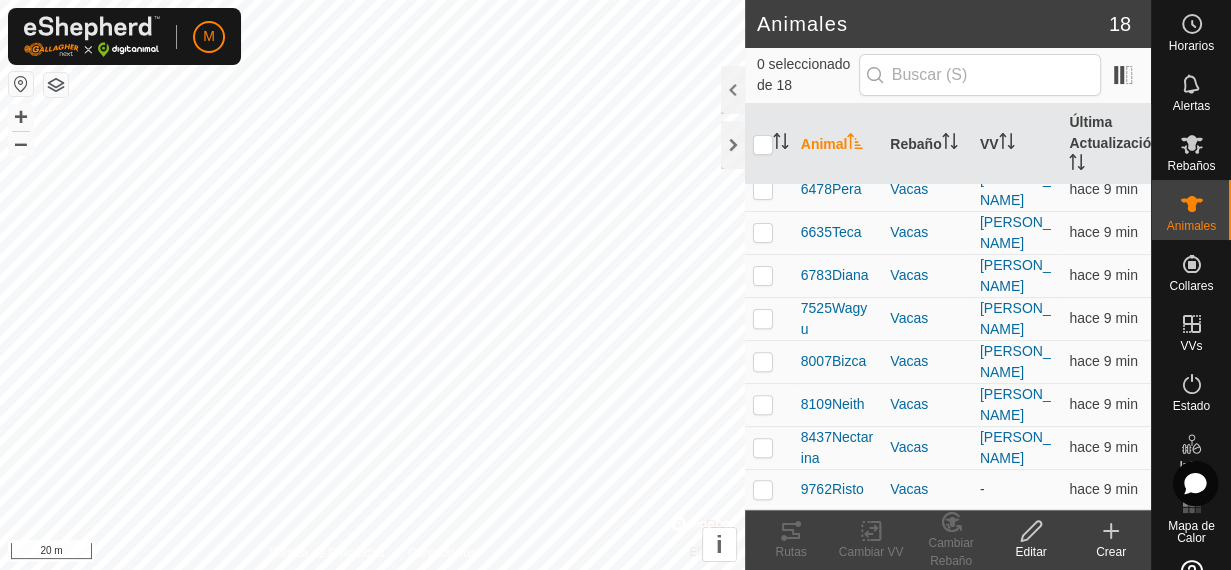 click at bounding box center [1192, 144] 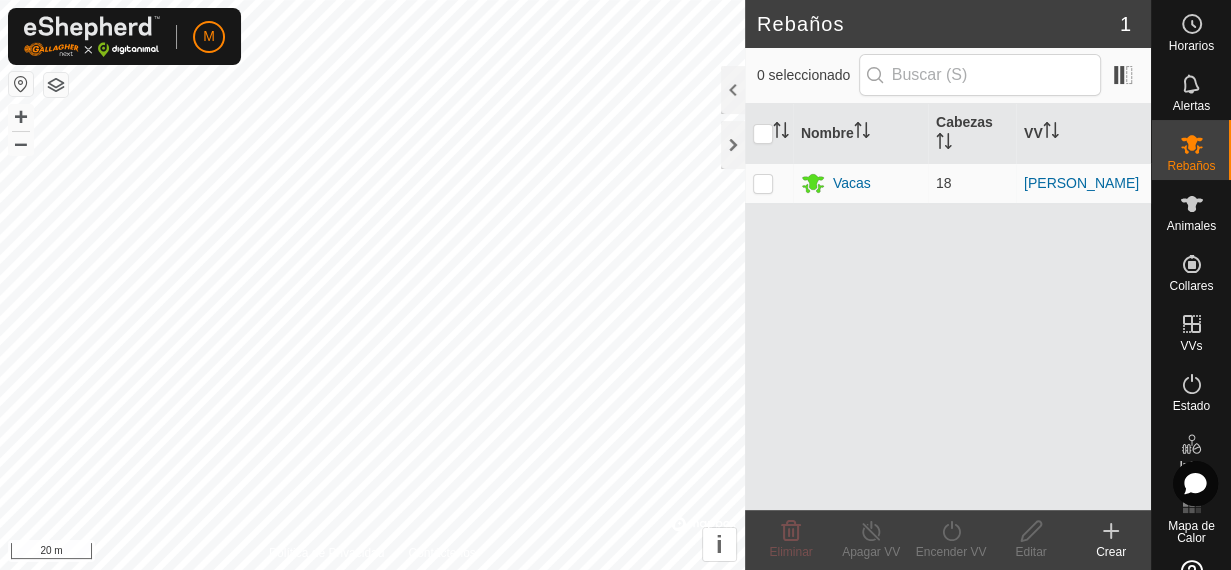 click at bounding box center (763, 183) 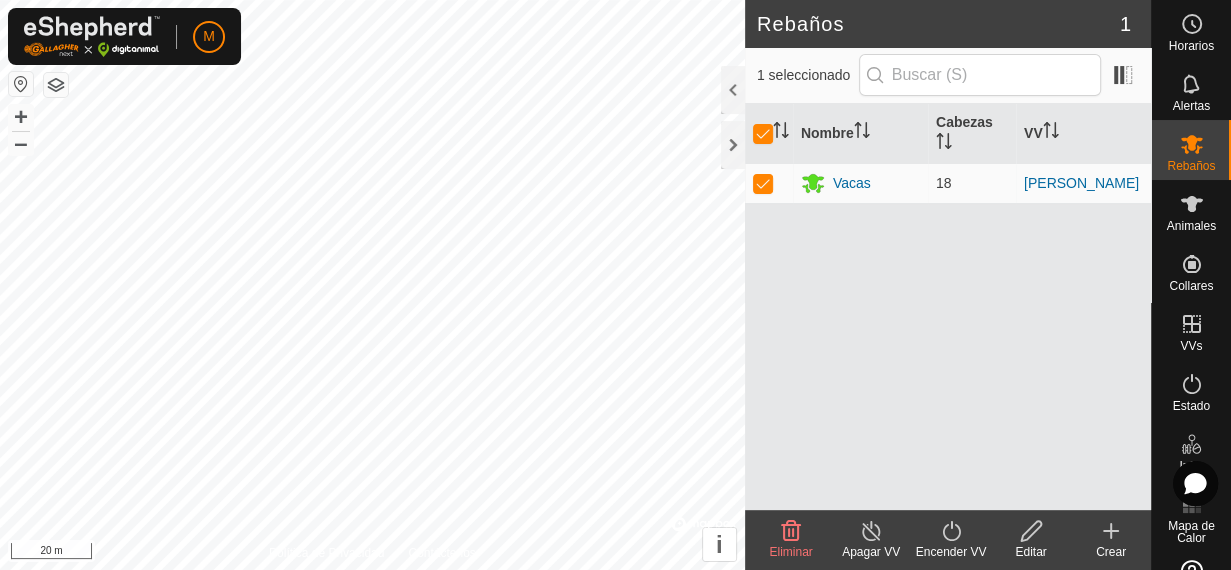 checkbox on "true" 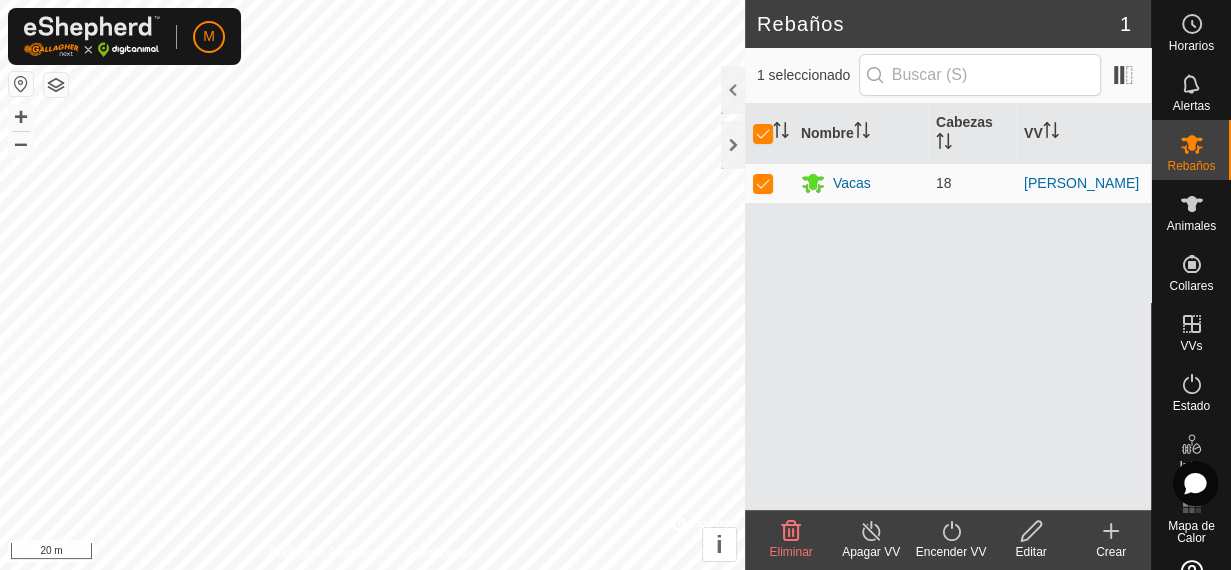 checkbox on "true" 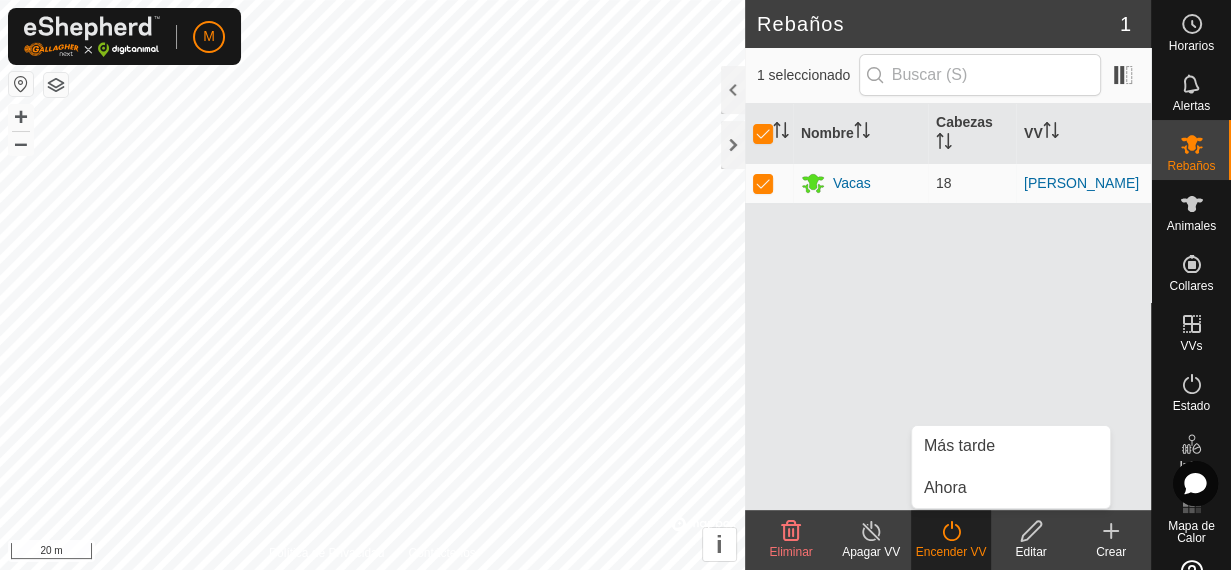 click on "Ahora" at bounding box center (945, 488) 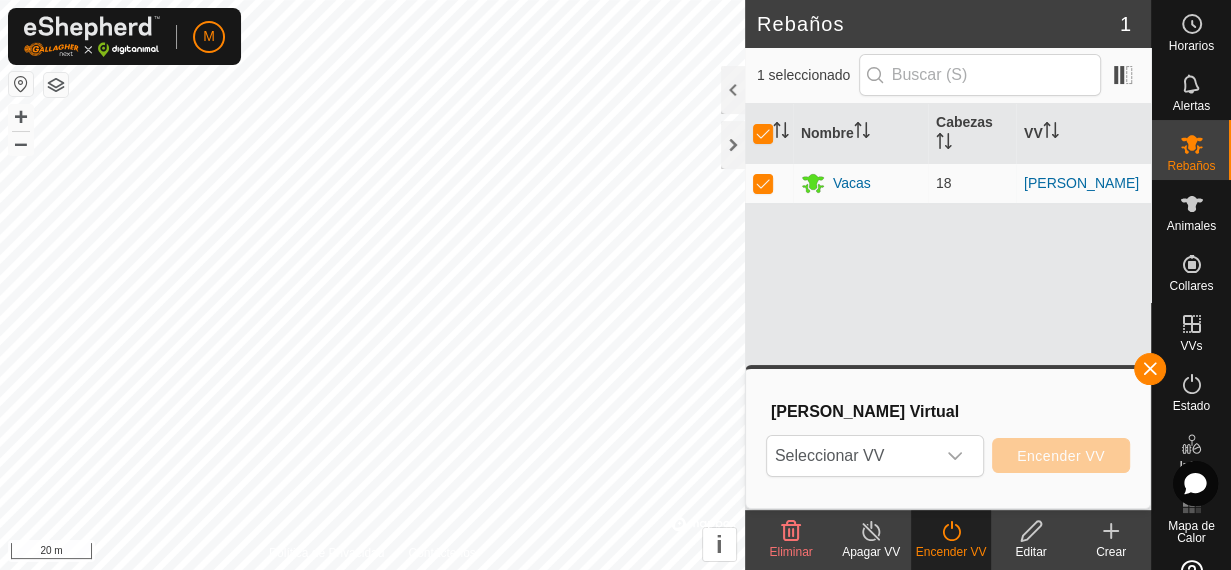 click 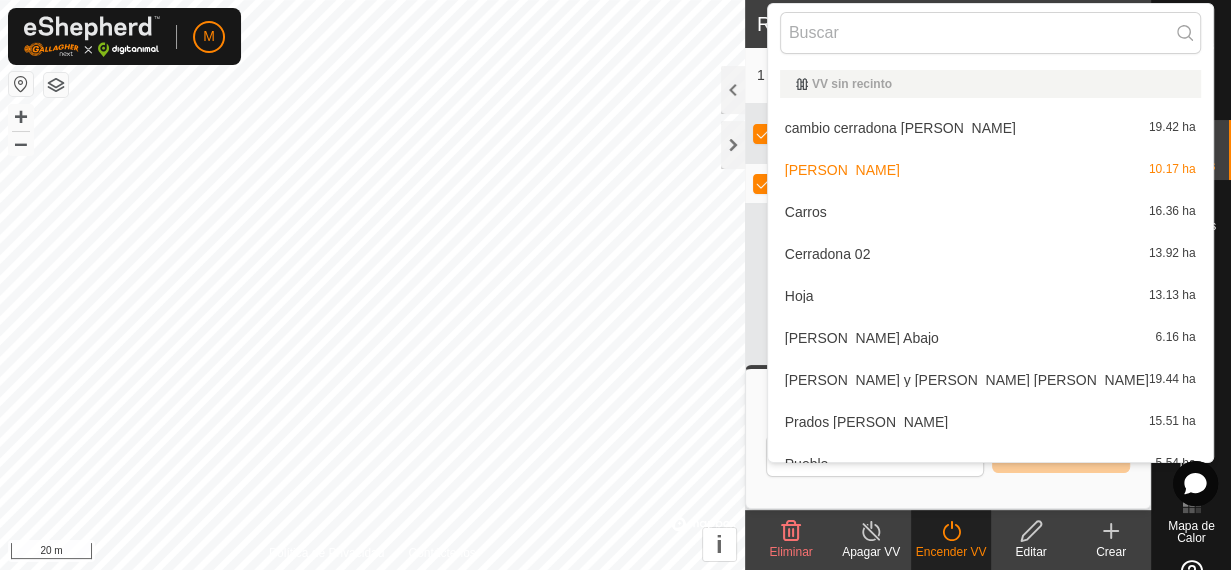 click on "Cerradona 02" at bounding box center [828, 254] 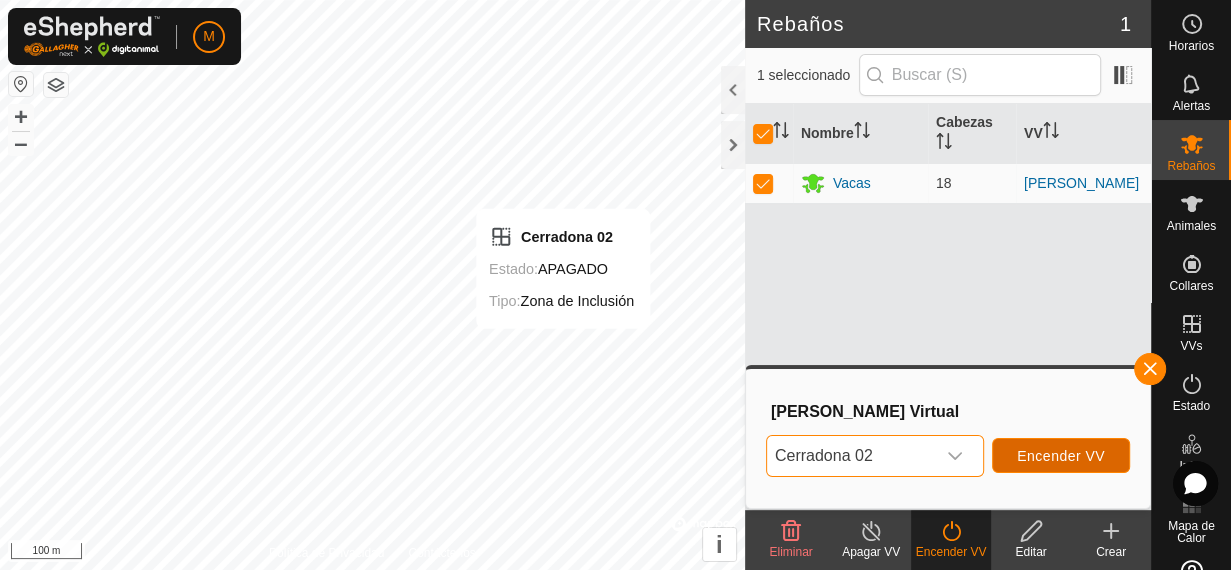 click on "Encender VV" at bounding box center [1061, 456] 